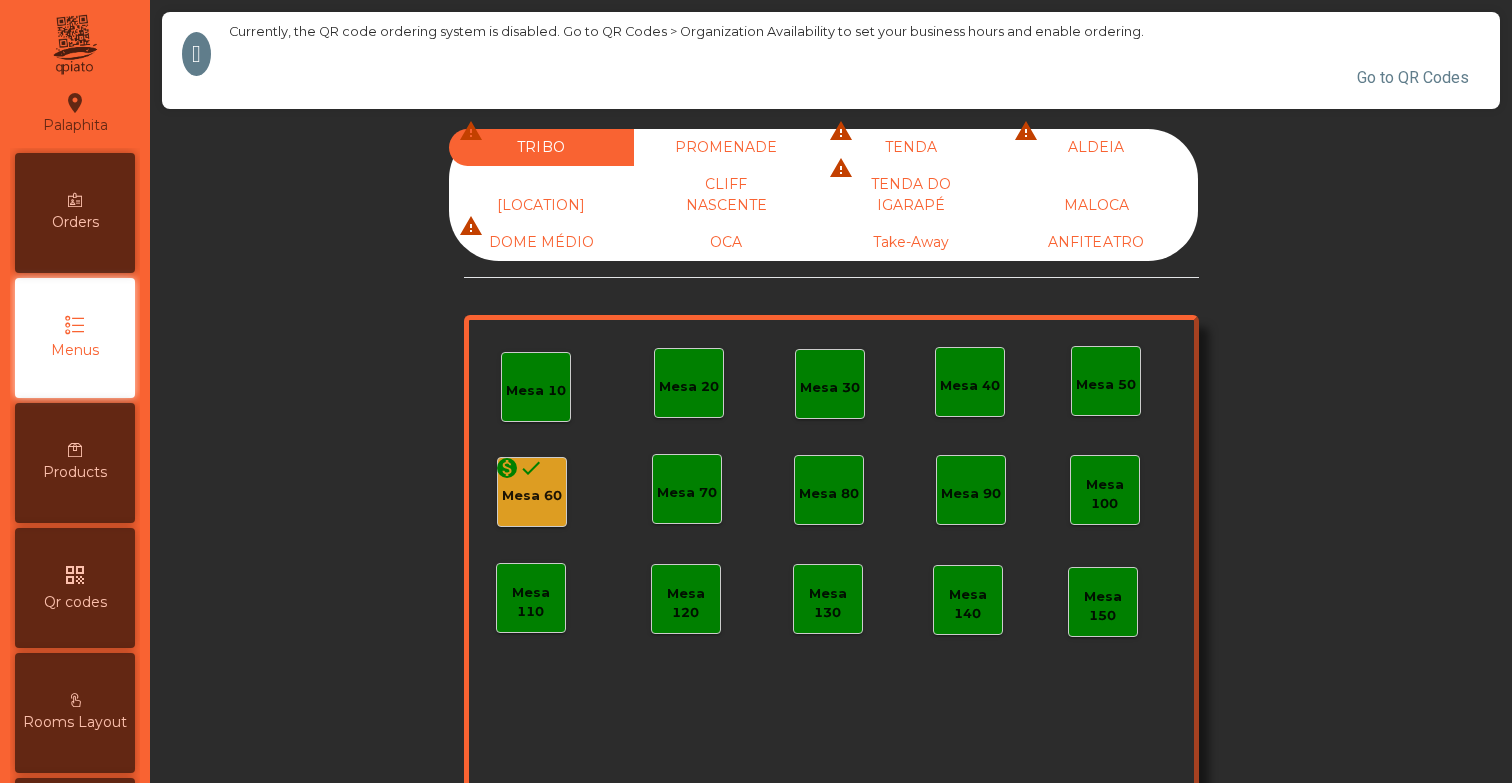 scroll, scrollTop: 0, scrollLeft: 0, axis: both 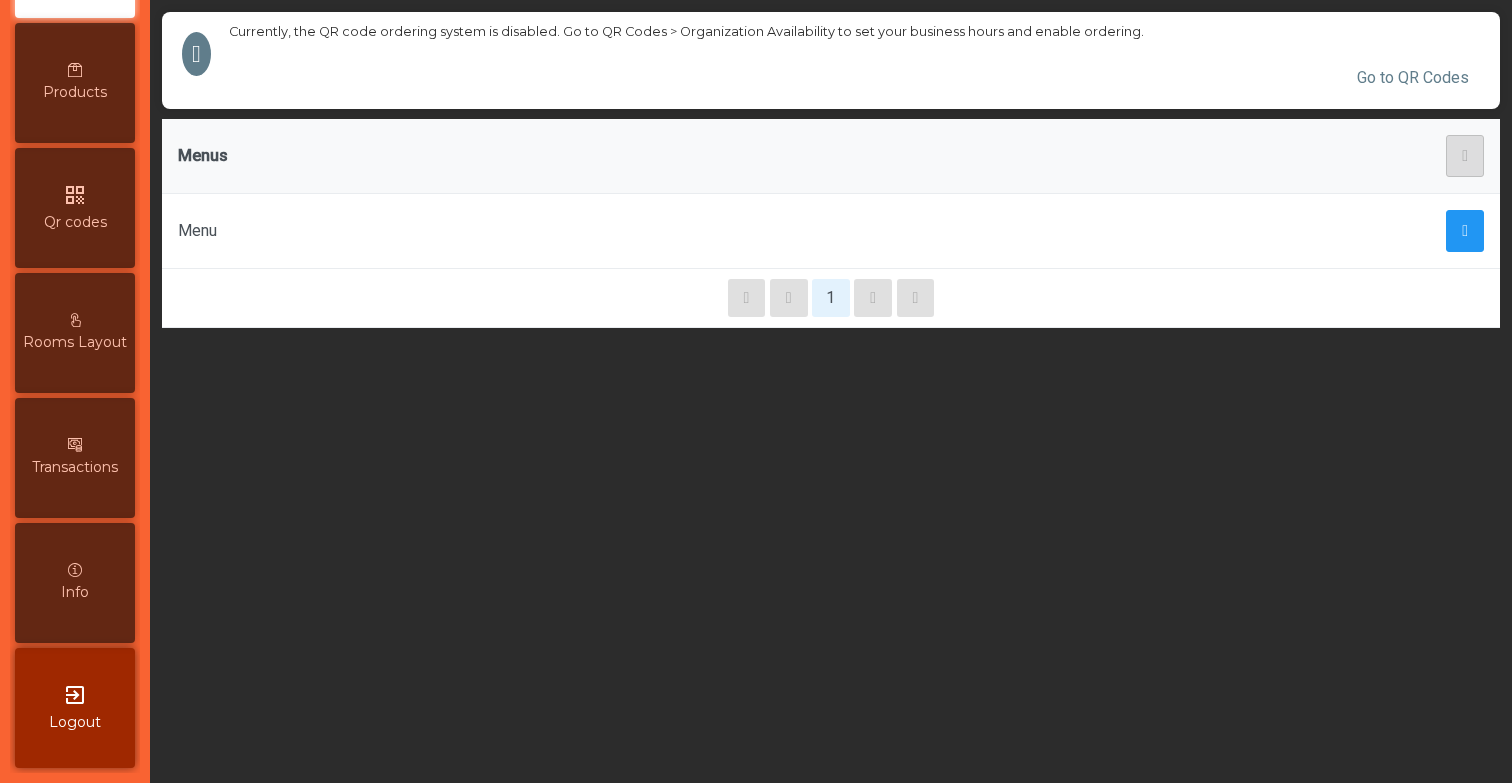 click on "Transactions" at bounding box center (75, 458) 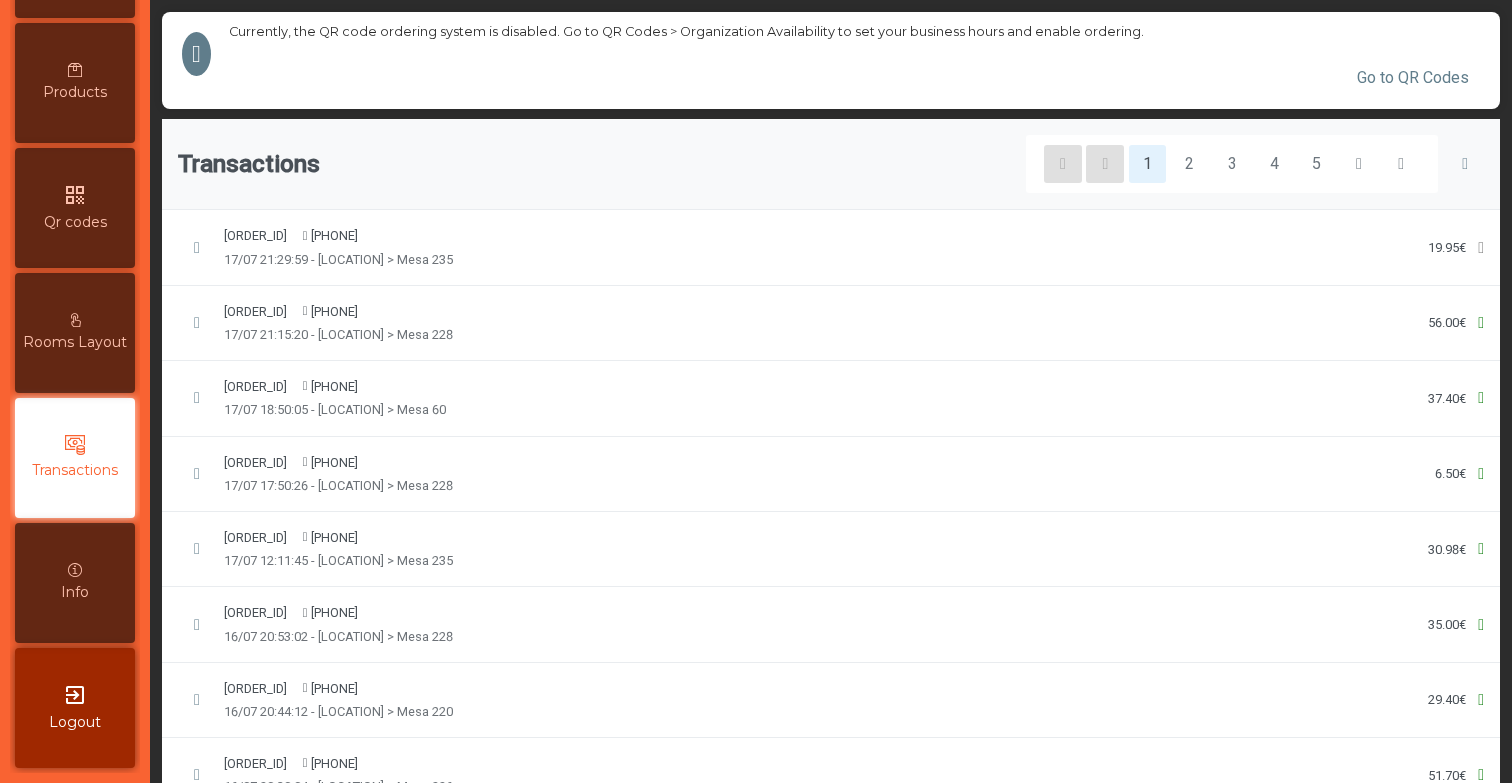 click on "[ORDER_ID] [PHONE] 17/07 18:50:05 - [LOCATION] > Mesa 60 37.40€" 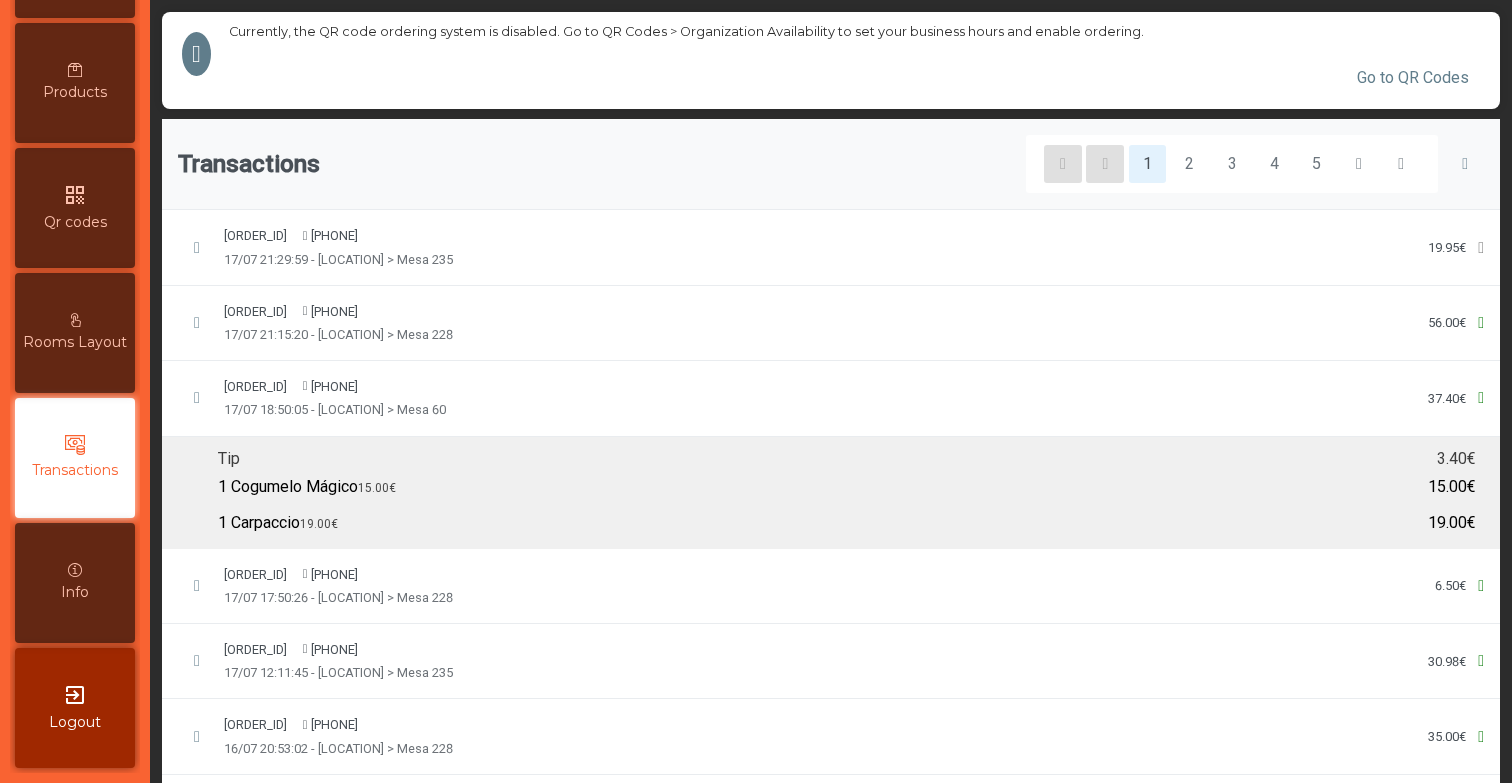click on "[ORDER_ID] [PHONE] 17/07 18:50:05 - [LOCATION] > Mesa 60 37.40€" 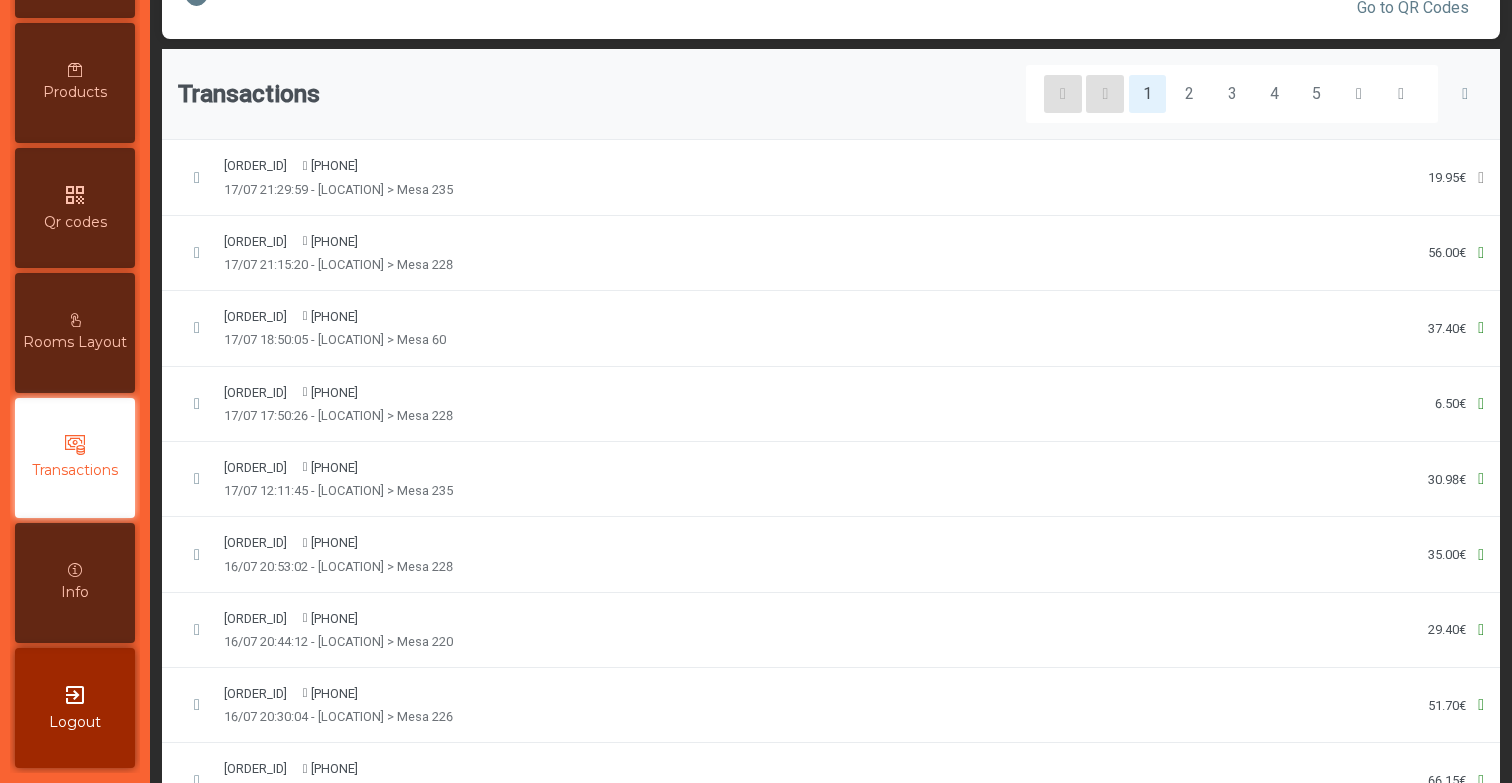 scroll, scrollTop: 0, scrollLeft: 0, axis: both 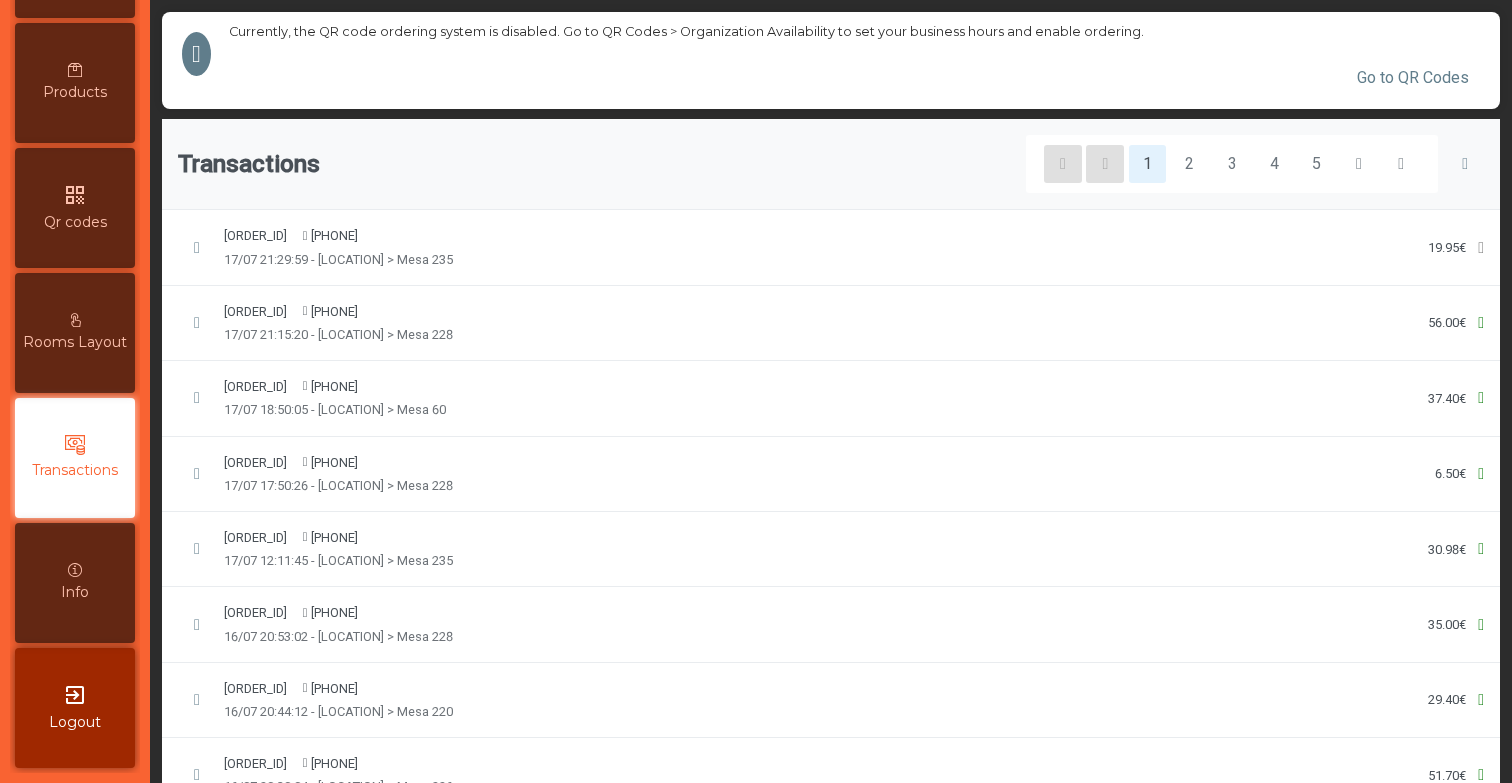click on "[ORDER_ID] [PHONE] 17/07 18:50:05 - [LOCATION] > Mesa 60 37.40€" 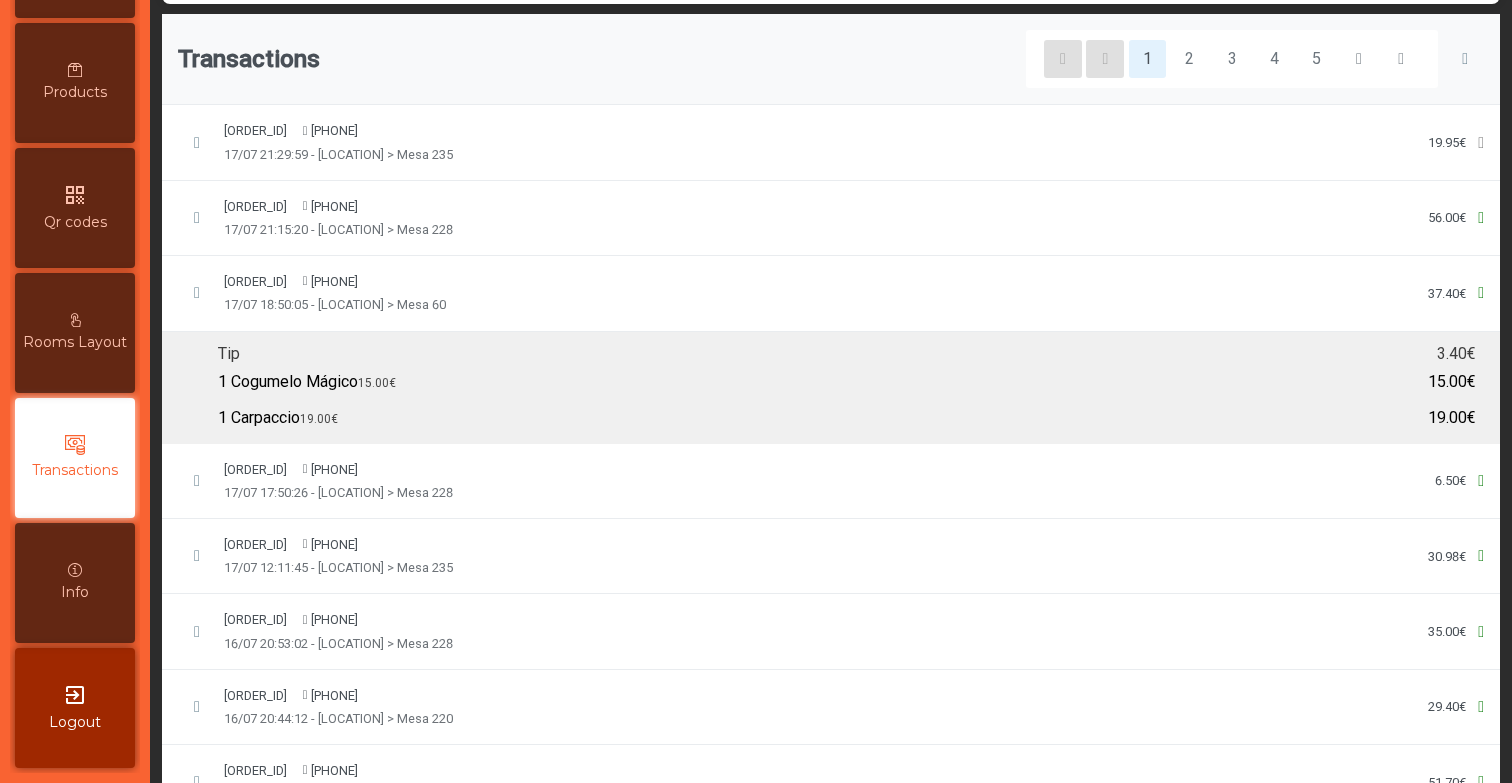 scroll, scrollTop: 0, scrollLeft: 0, axis: both 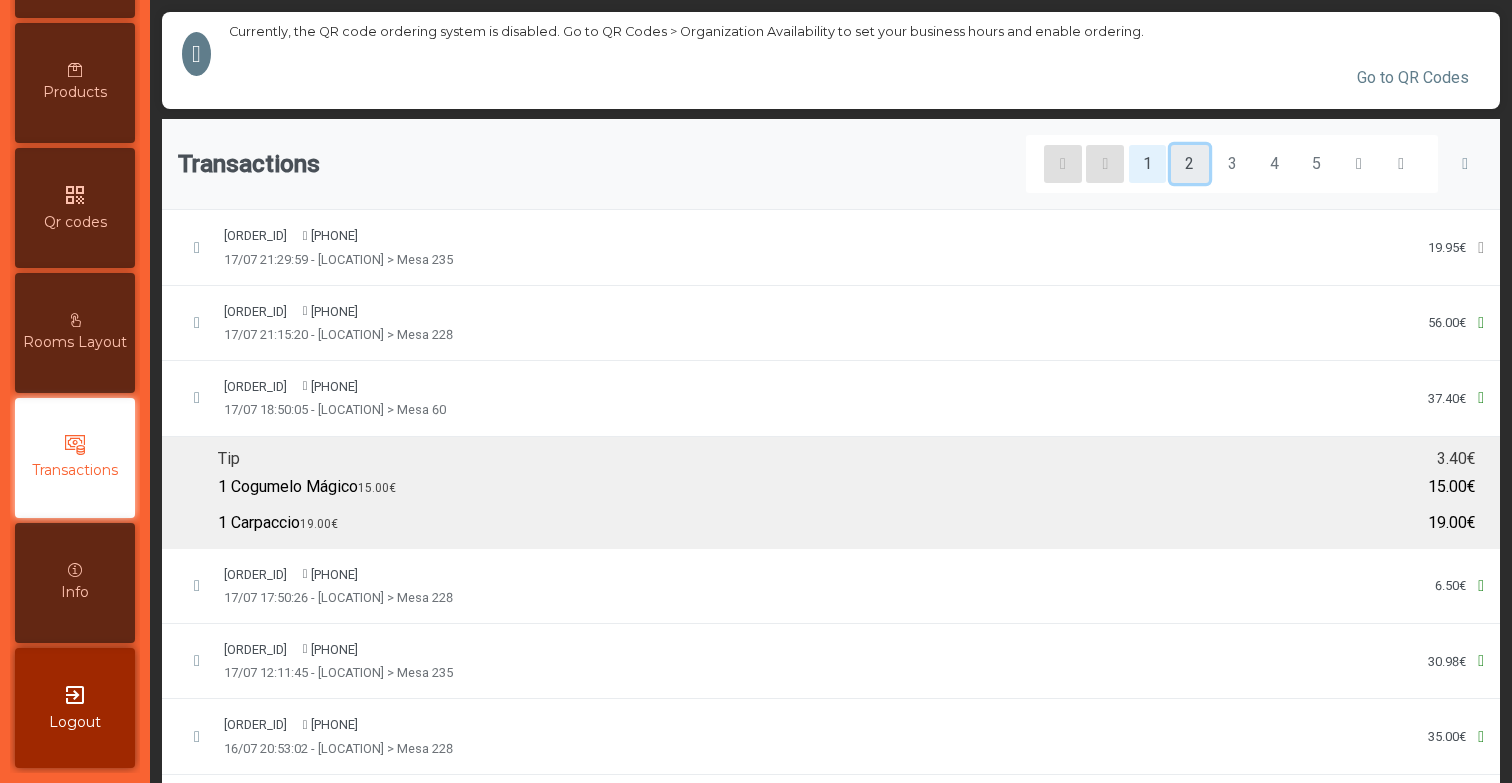 click on "2" 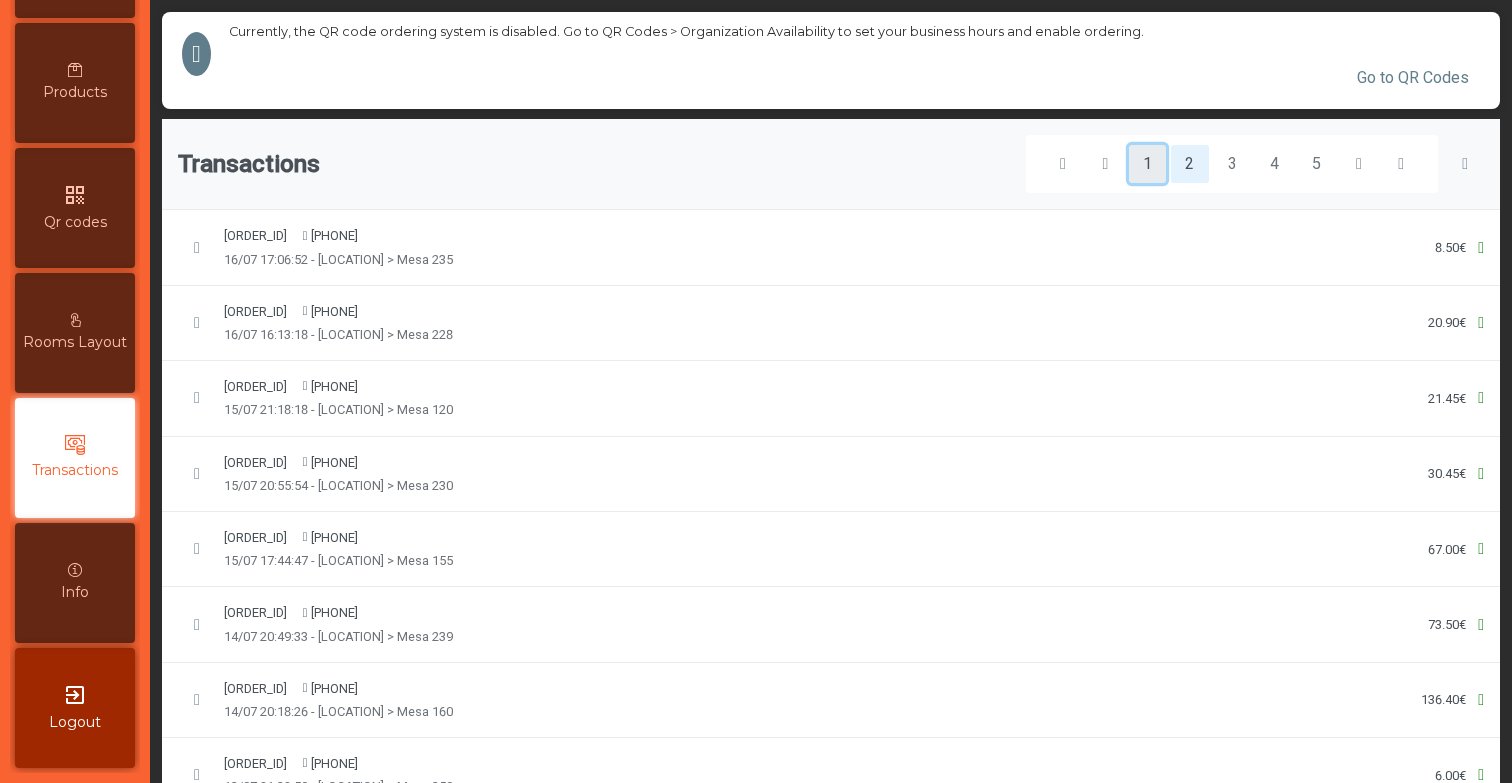 click on "1" 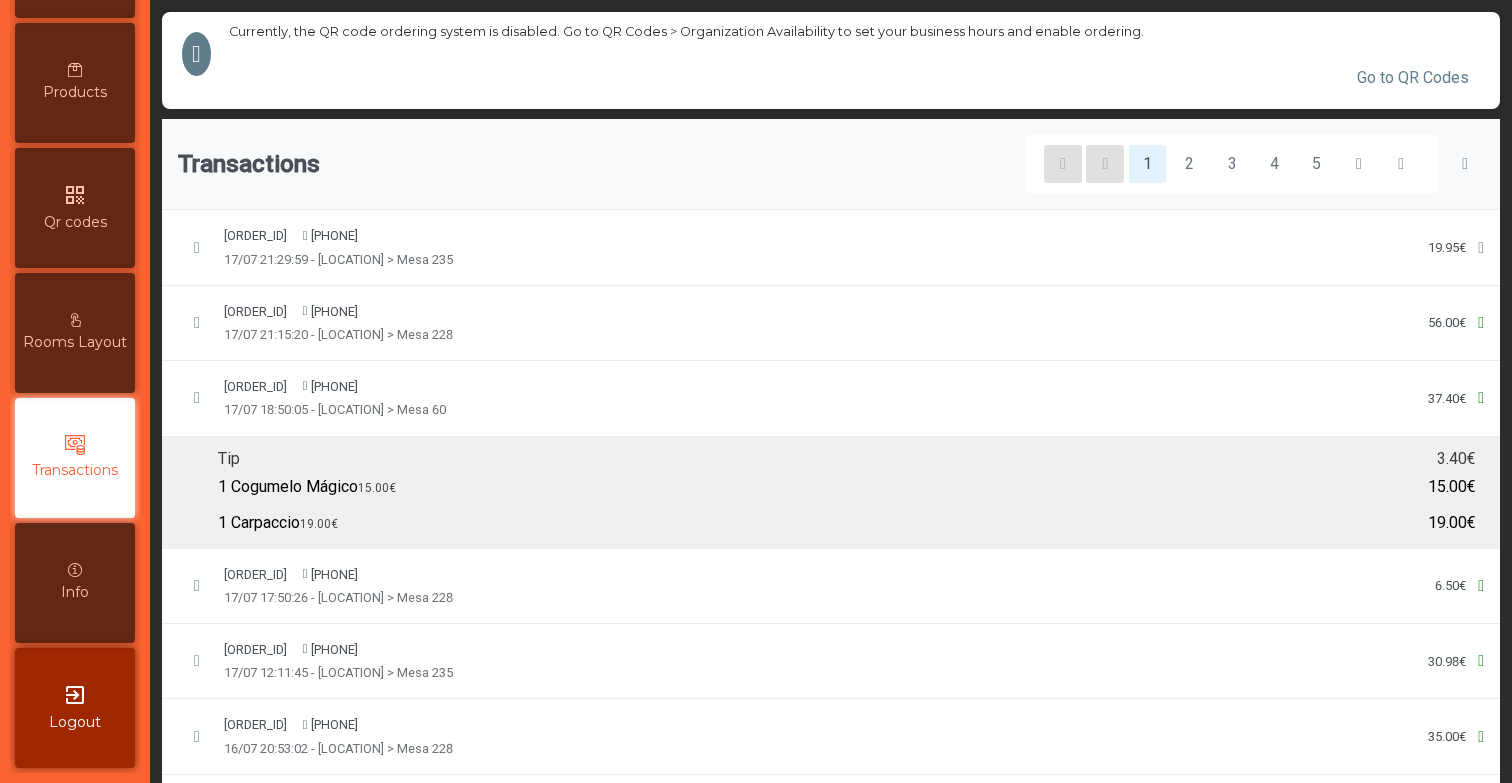 click on "[ORDER_ID] [PHONE] 17/07 18:50:05 - [LOCATION] > Mesa 60 37.40€" 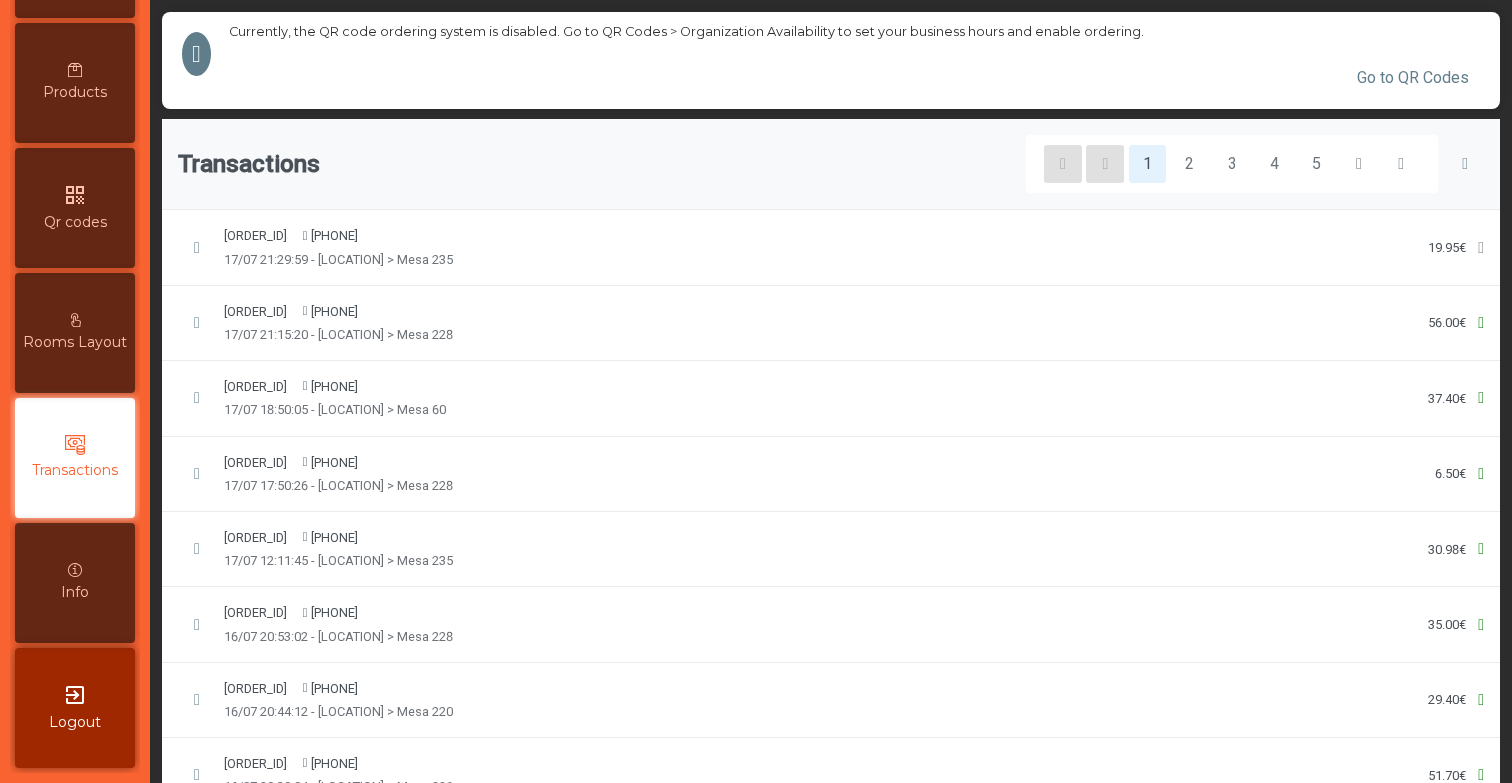 click on "[ORDER_ID] [PHONE] 17/07 18:50:05 - [LOCATION] > Mesa 60 37.40€" 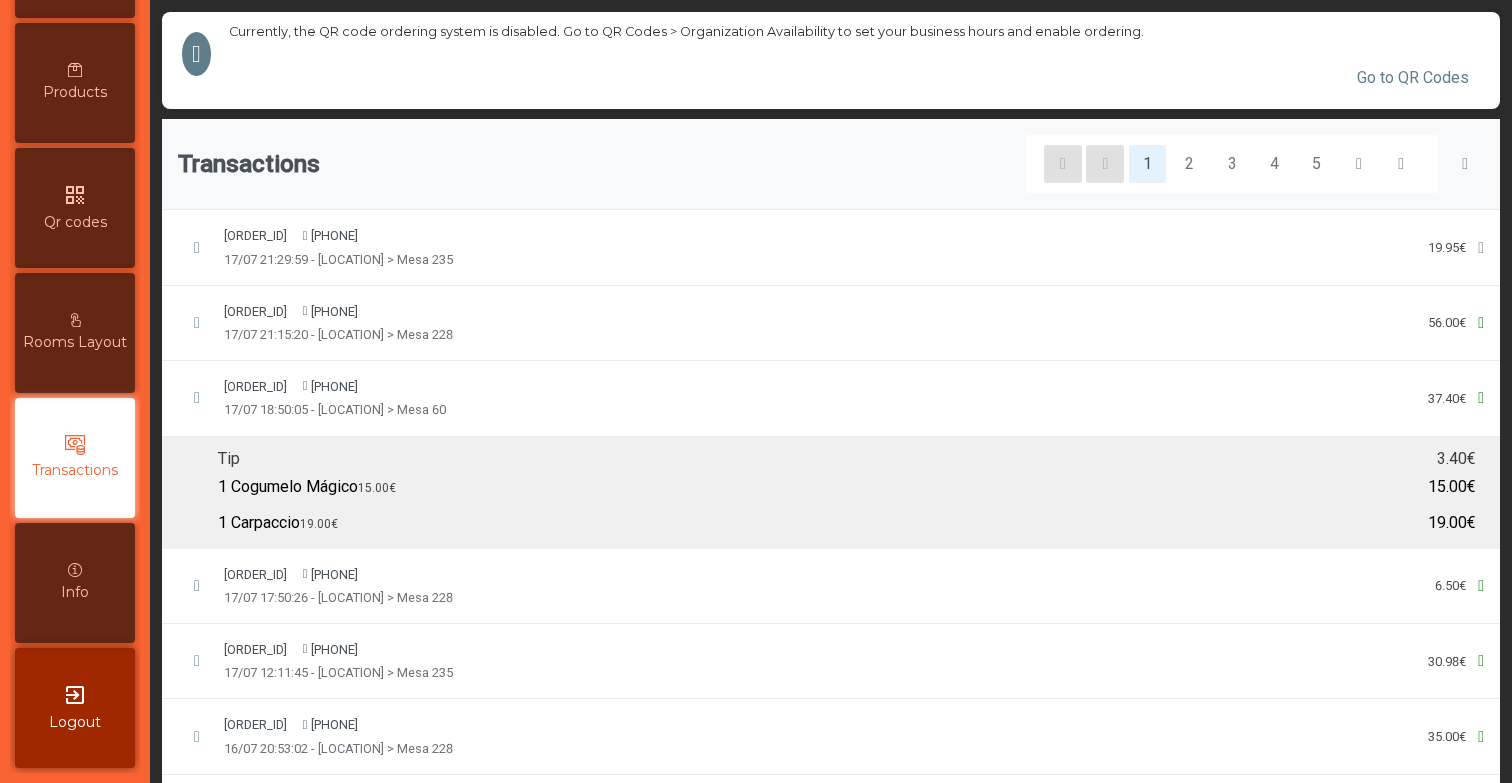 click on "Transactions 1 2 3 4 5" 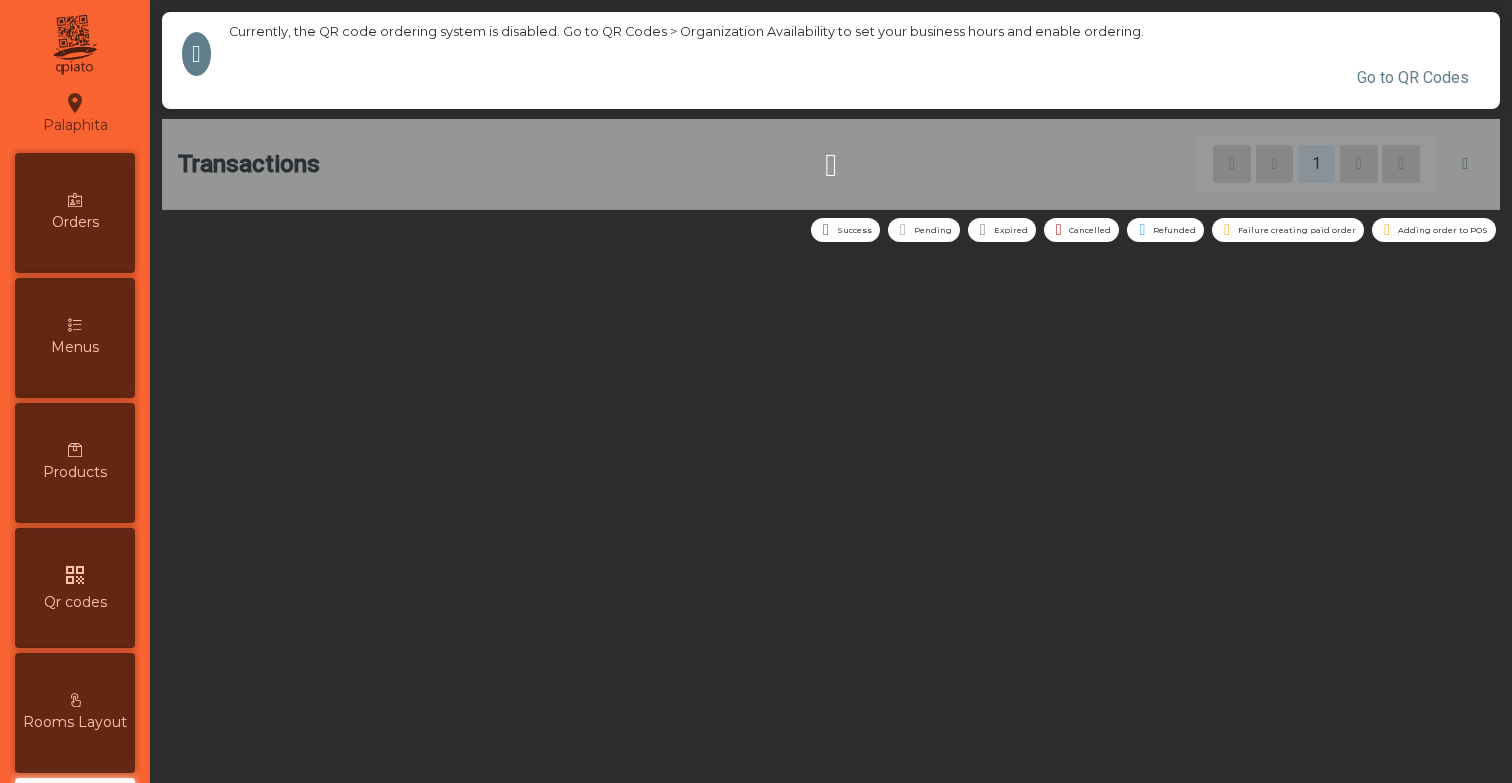 scroll, scrollTop: 0, scrollLeft: 0, axis: both 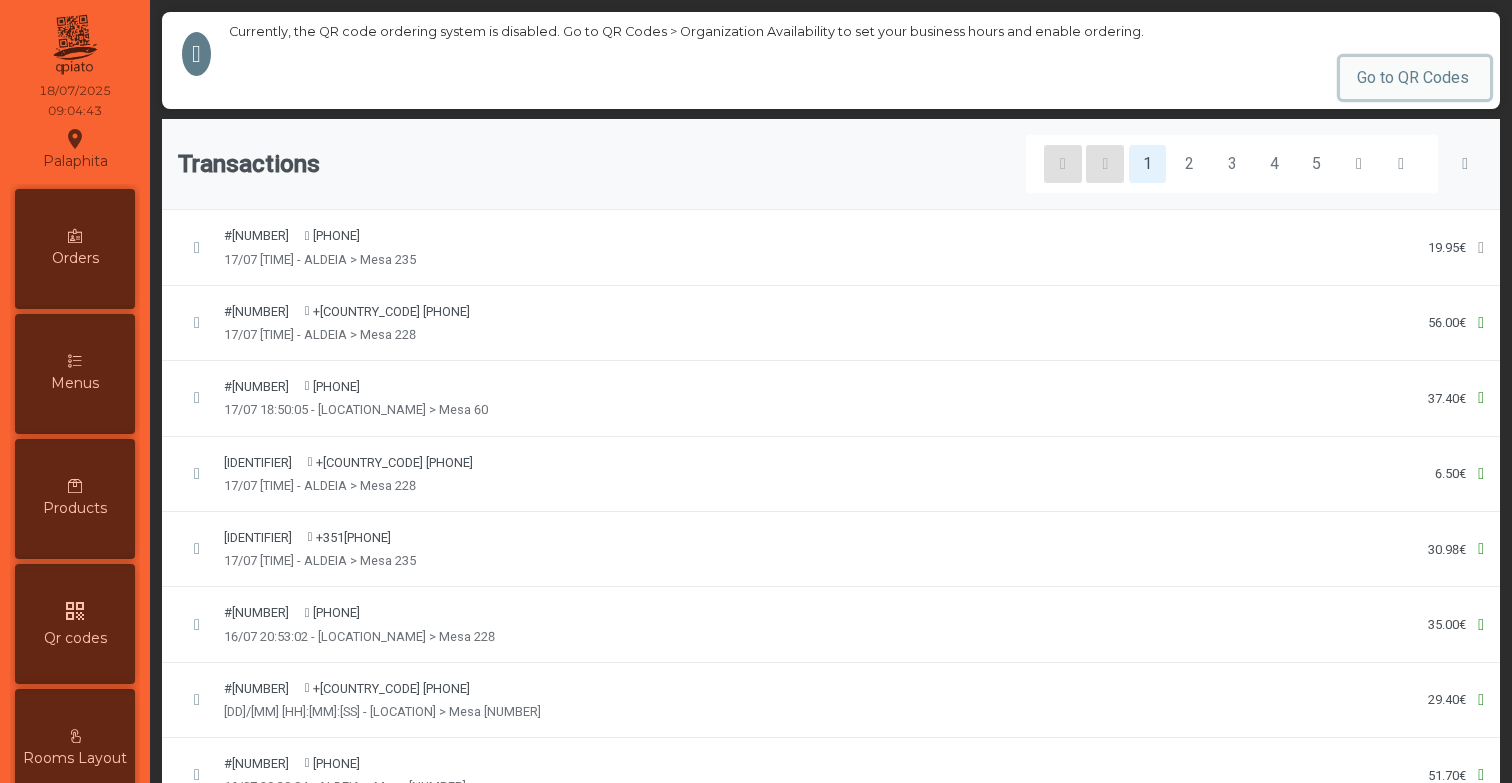 click on "Go to QR Codes" 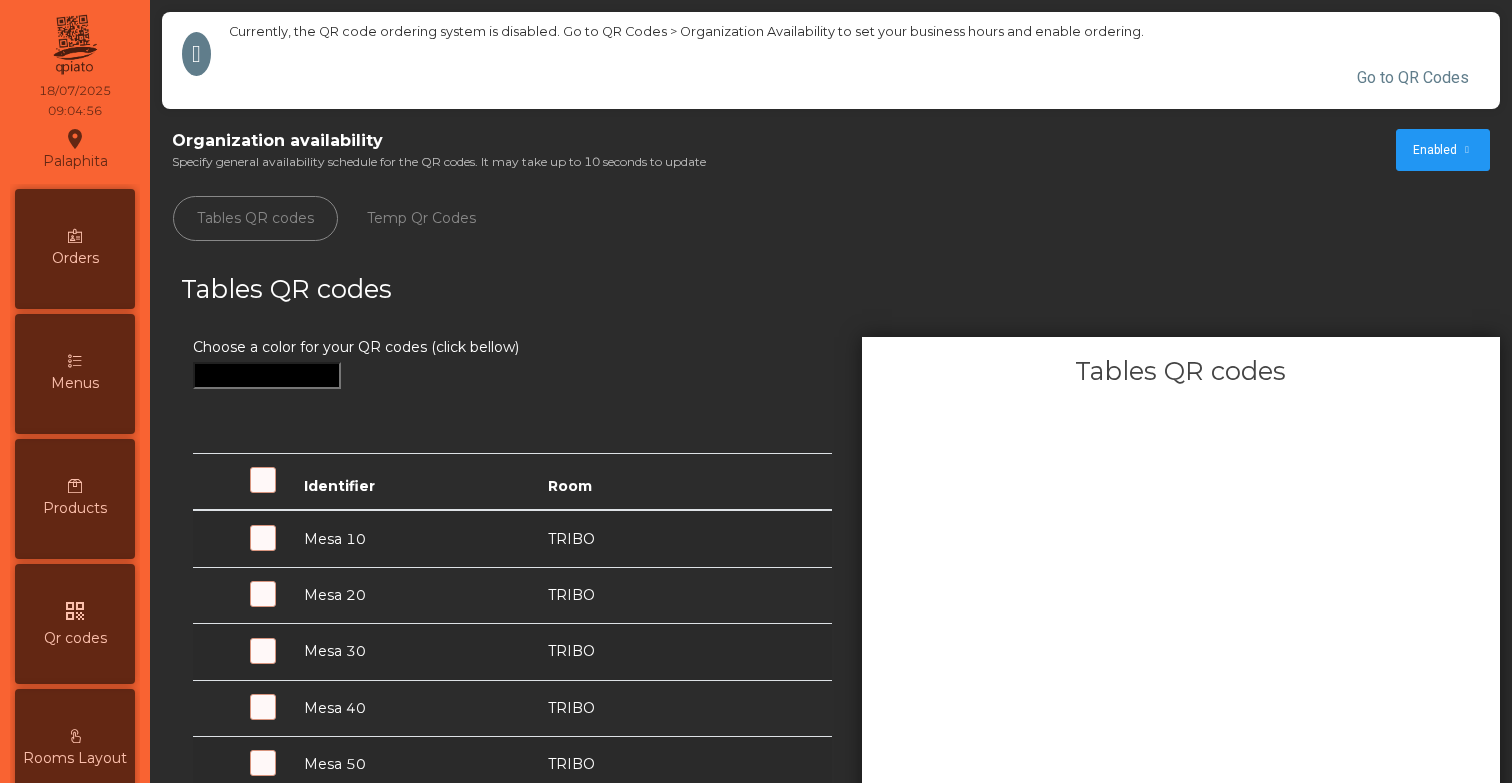 click on "Tables QR codes Temp Qr Codes" 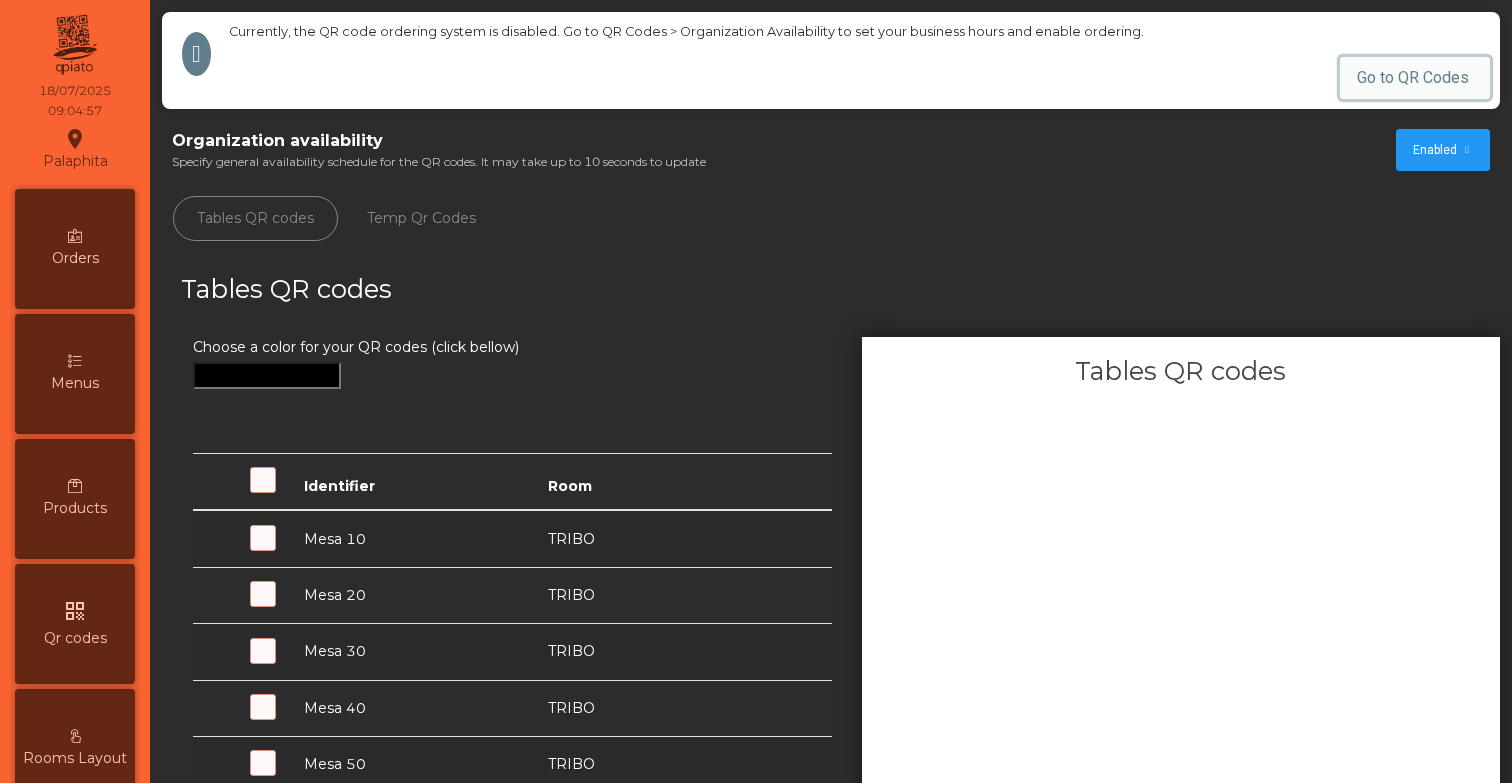 click on "Go to QR Codes" 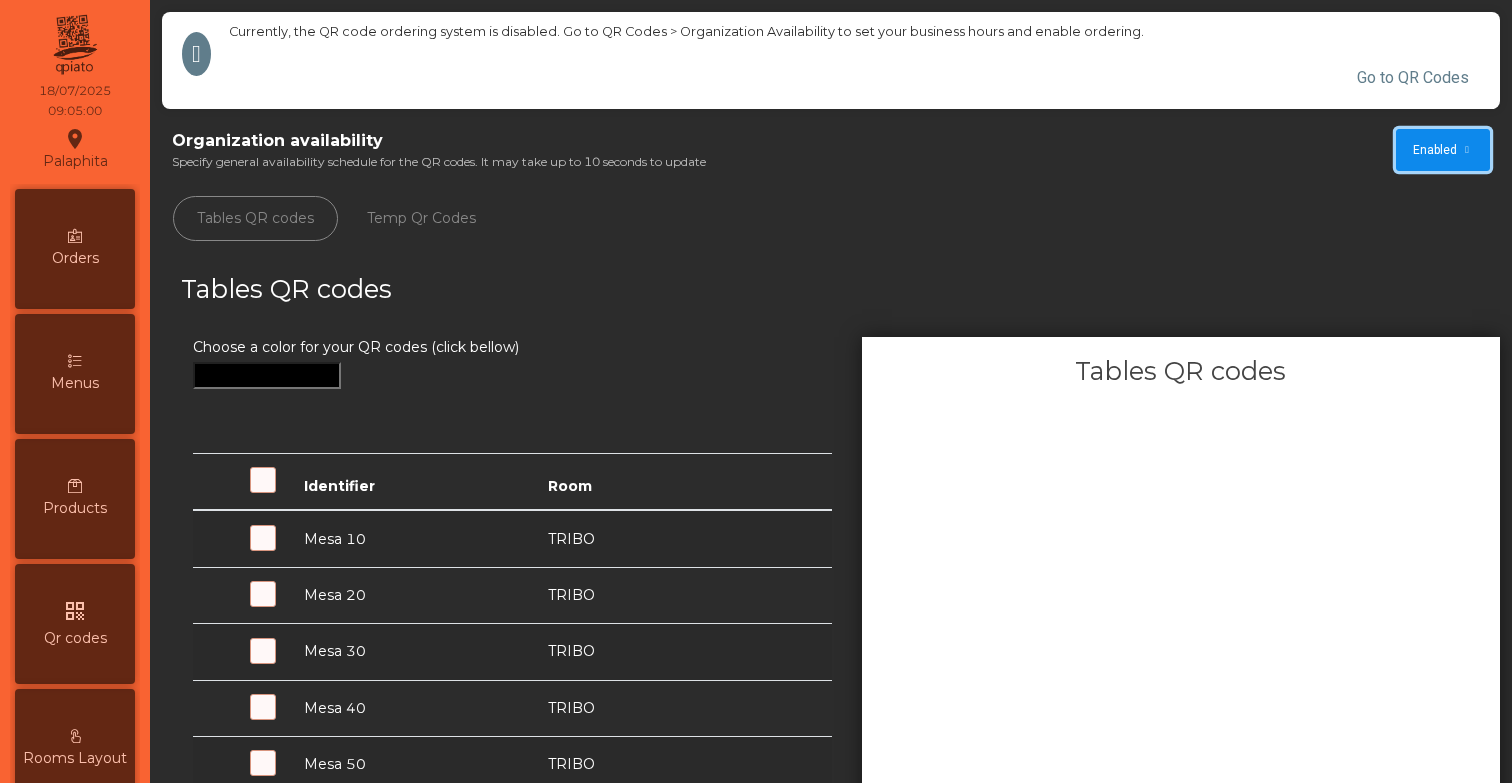 click 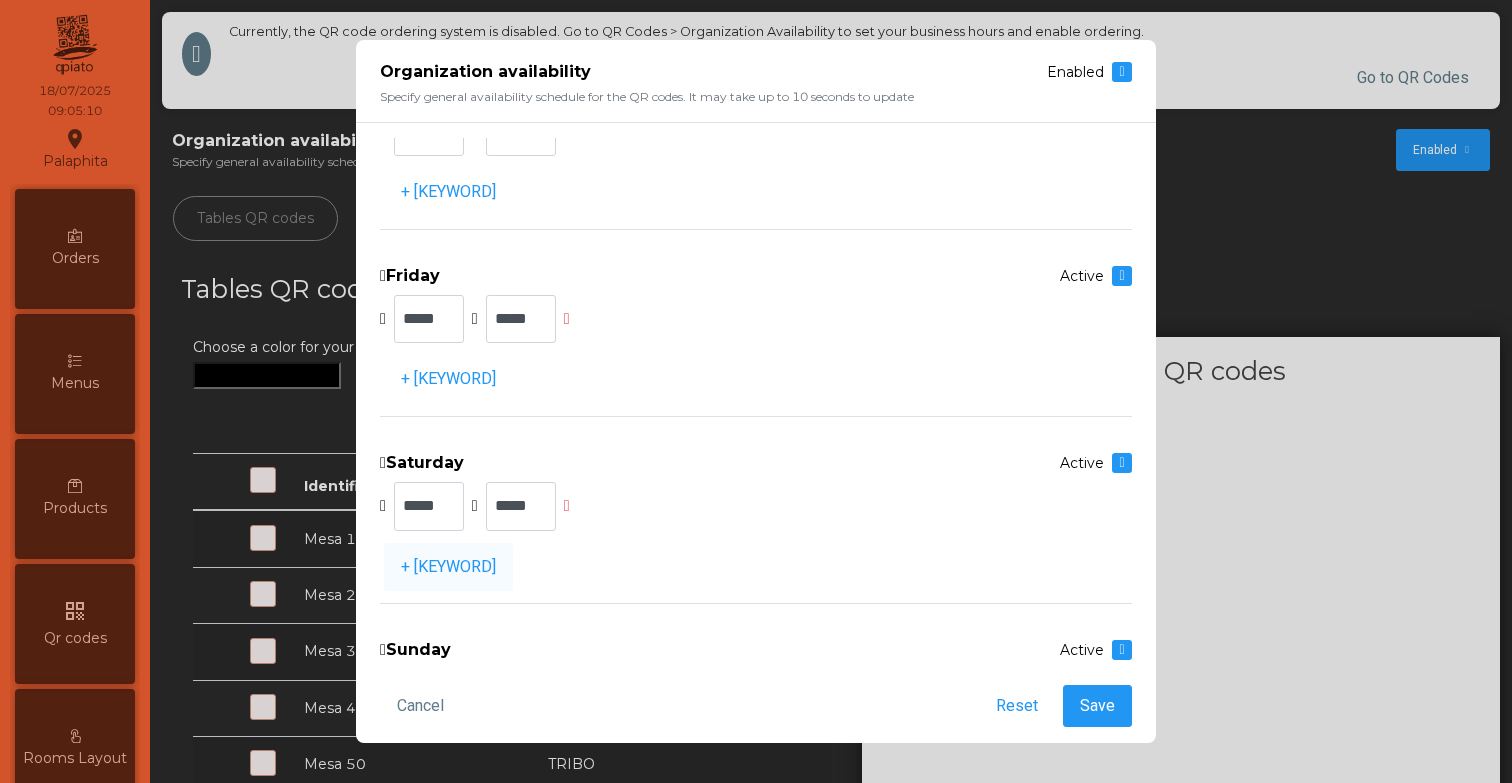 scroll, scrollTop: 577, scrollLeft: 0, axis: vertical 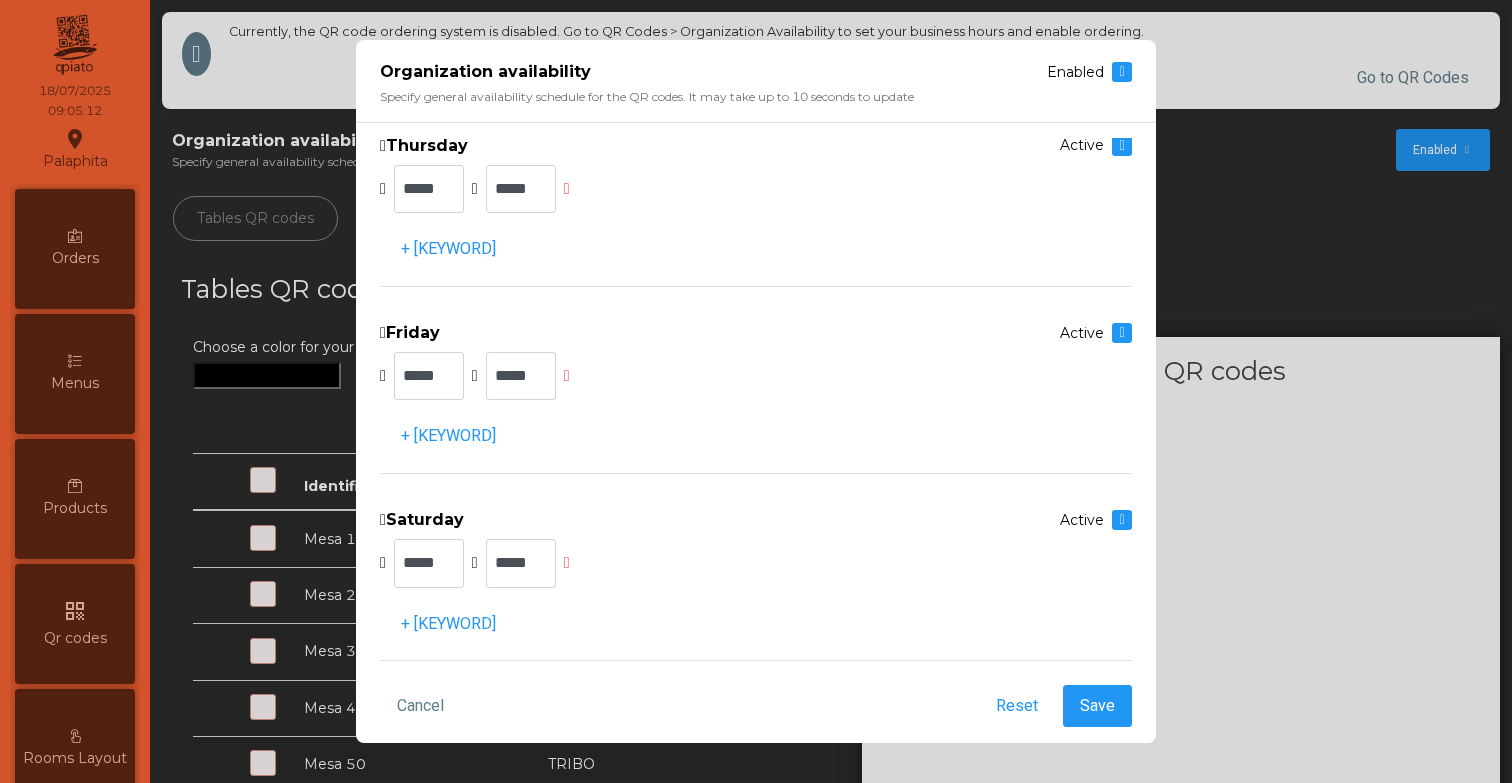 click on "Organization availability   Enabled   Specify general availability schedule for the QR codes. It may take up to 10 seconds to update   Monday   Active  ***** ***** + Schedule  Tuesday   Active  ***** ***** + Schedule  Wednesday   Active  ***** ***** + Schedule  Thursday   Active  ***** ***** + Schedule  Friday   Active  ***** ***** + Schedule  Saturday   Active  ***** ***** + Schedule  Sunday   Active  ***** ***** + Schedule Cancel Reset Save" 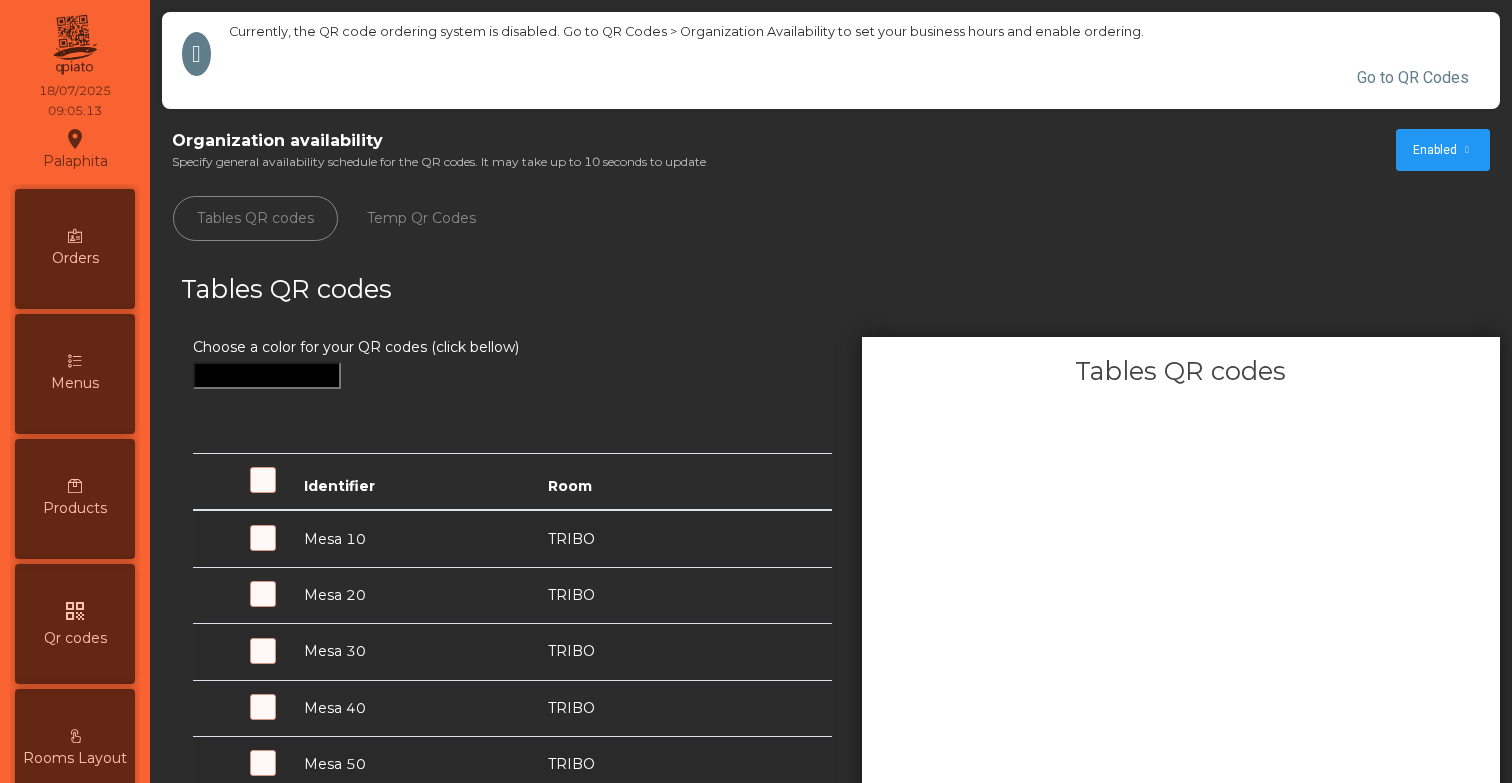 click on "Tables QR codes Temp Qr Codes" 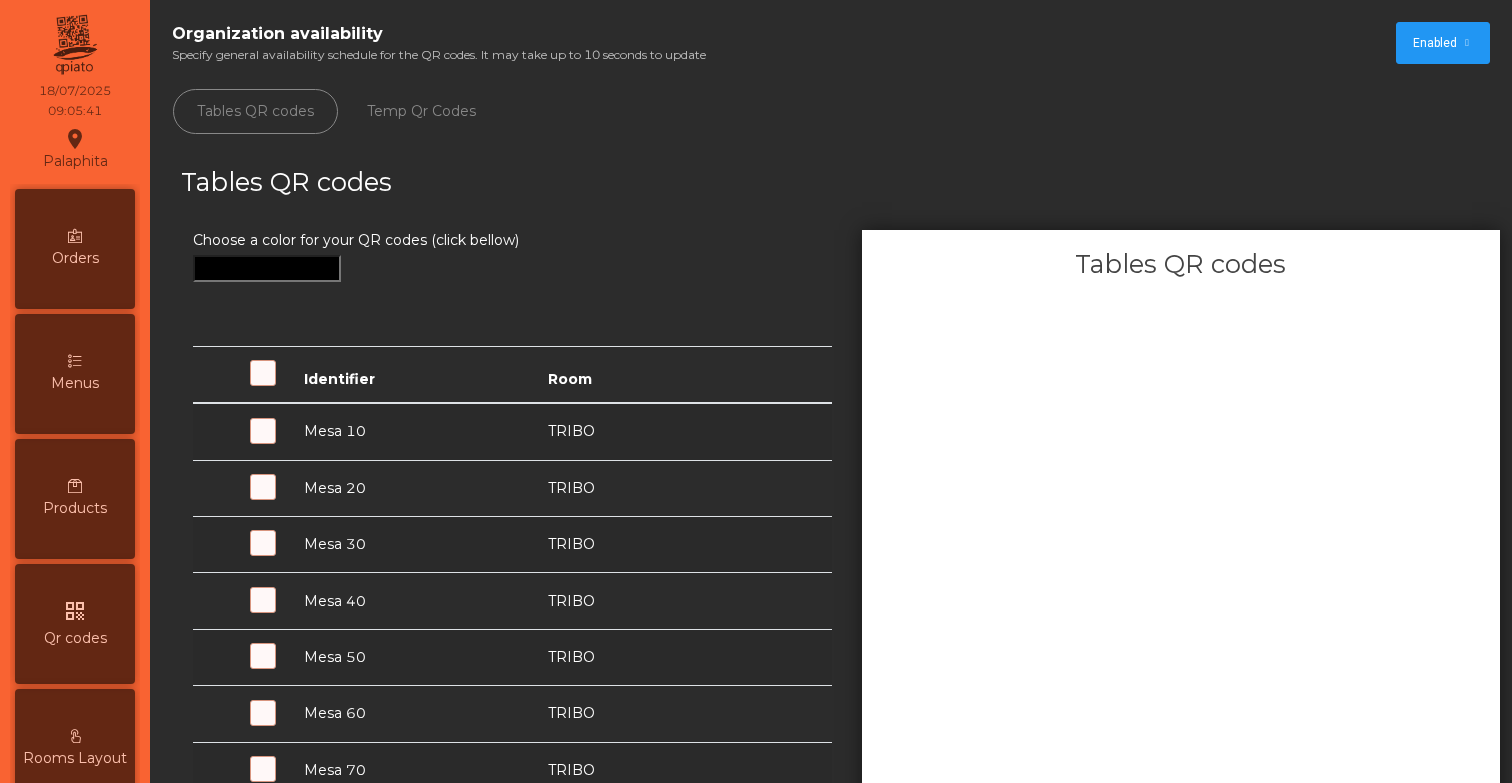 click on "Tables QR codes" at bounding box center (840, 197) 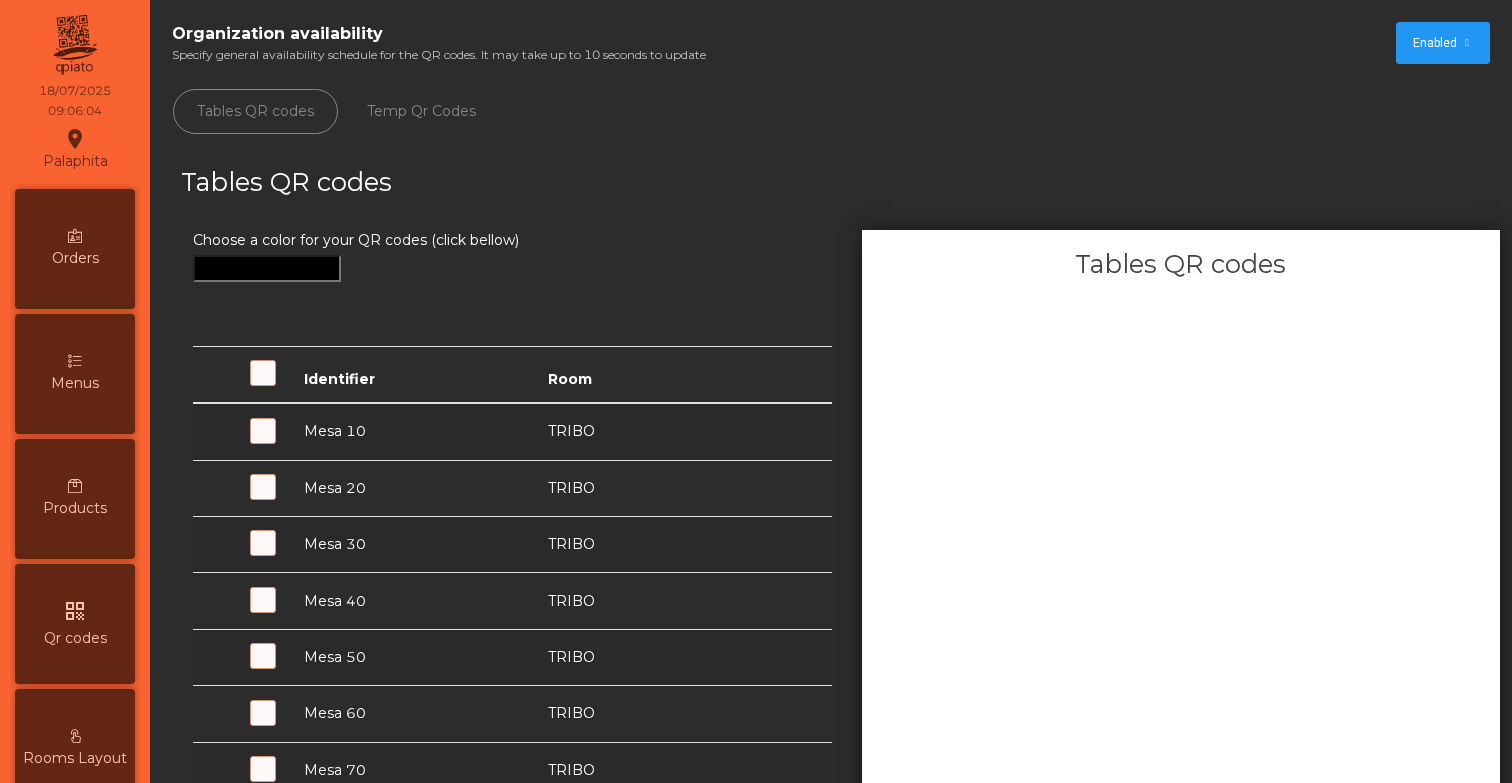click on "Tables QR codes Temp Qr Codes" 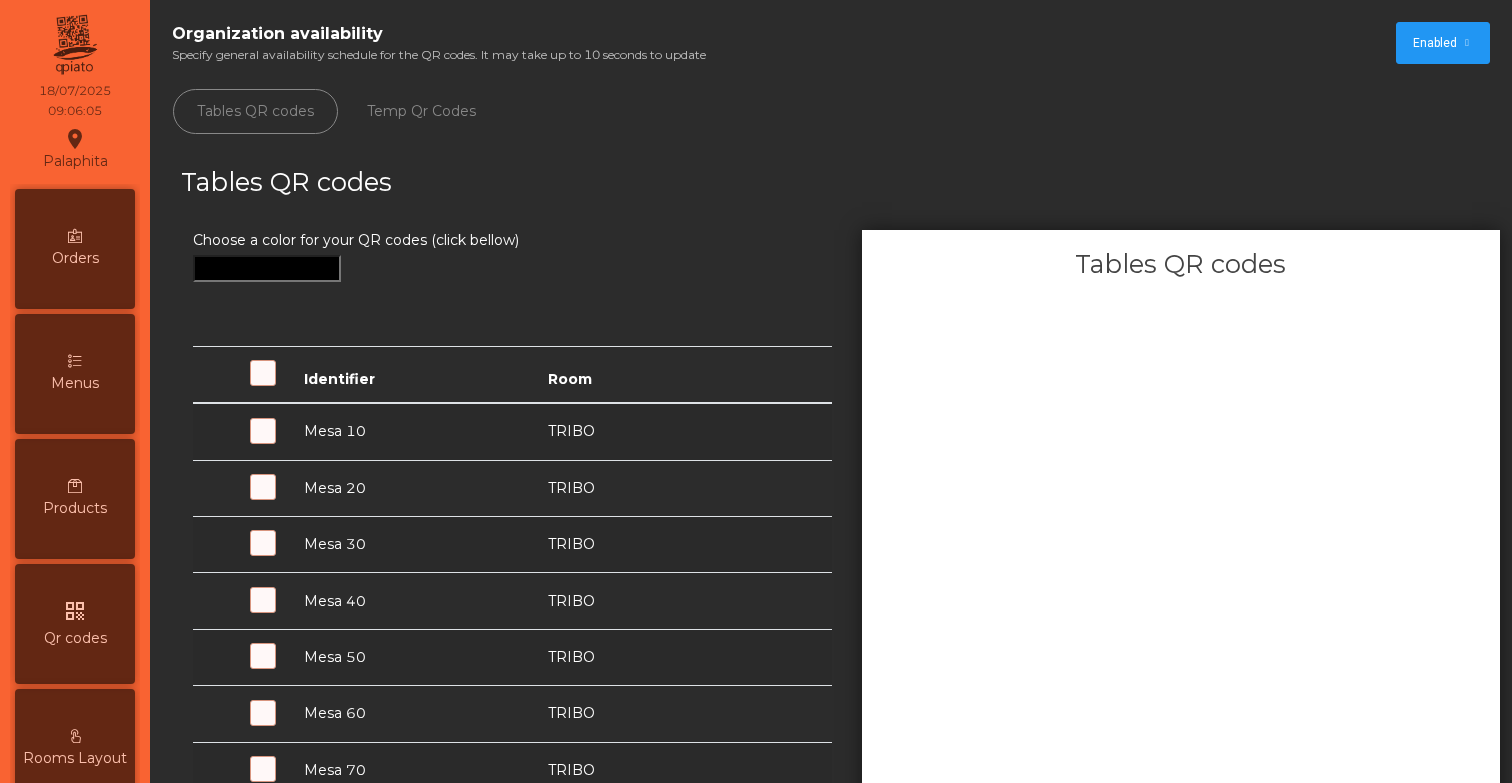 click on "Tables QR codes Temp Qr Codes" 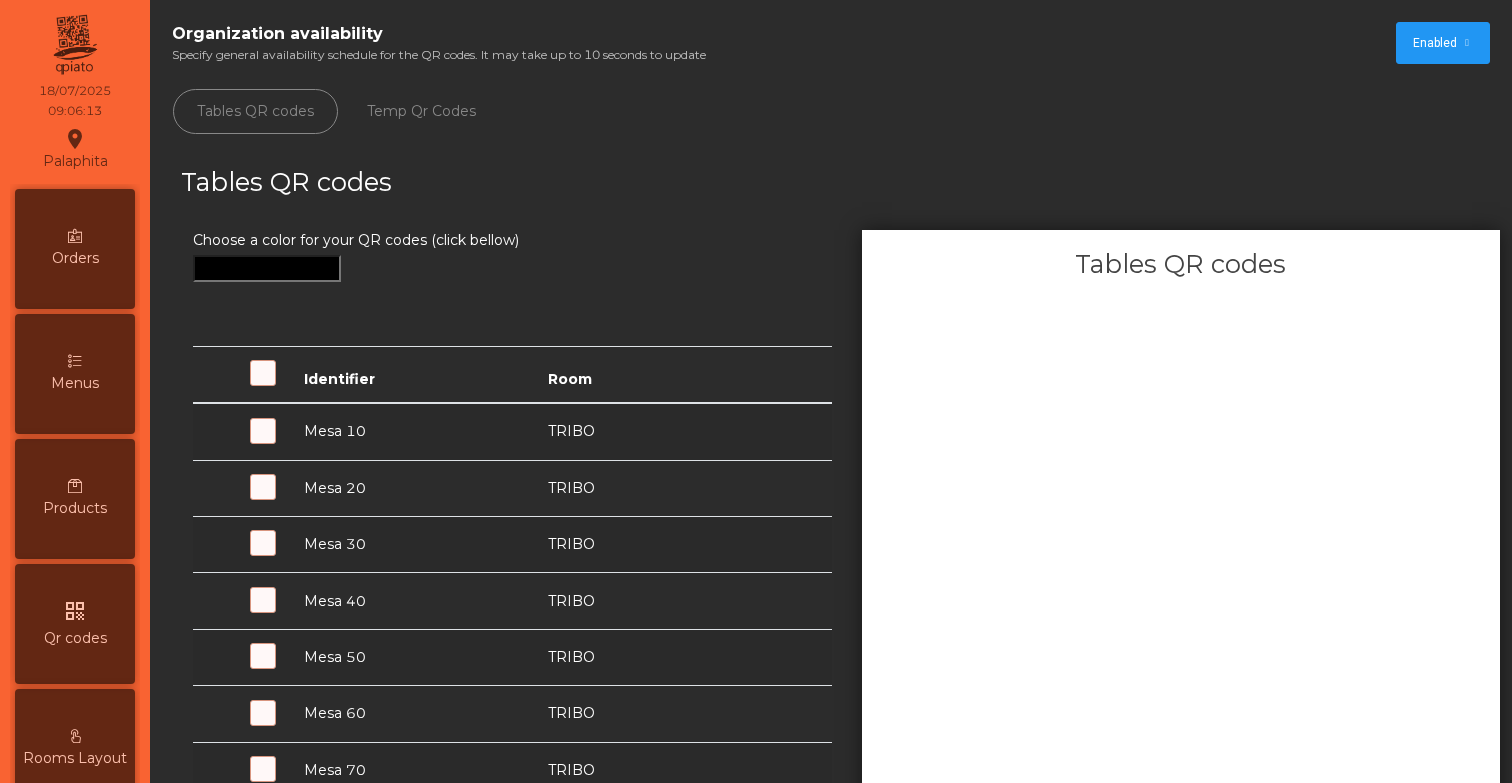 click at bounding box center [260, 724] 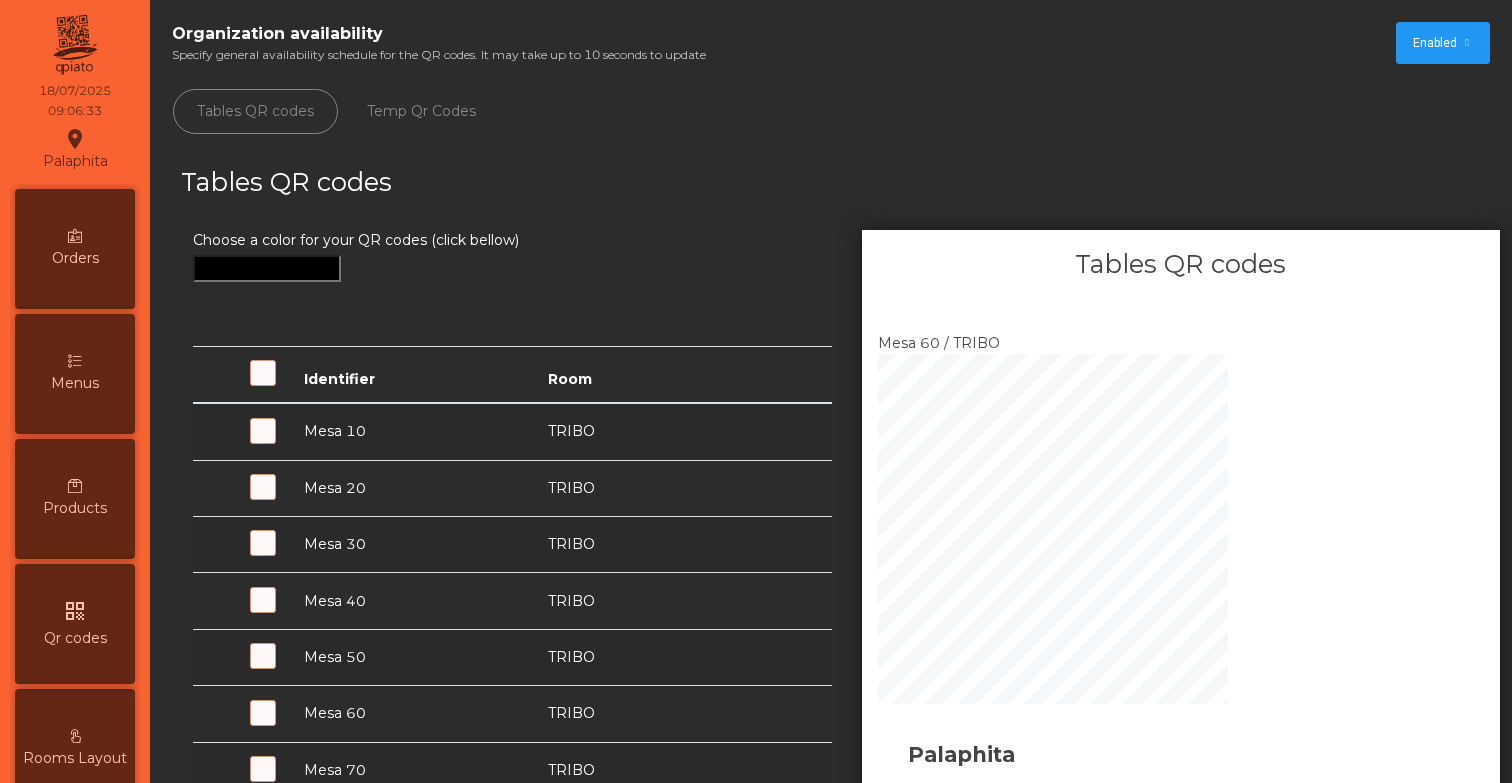 scroll, scrollTop: 416, scrollLeft: 0, axis: vertical 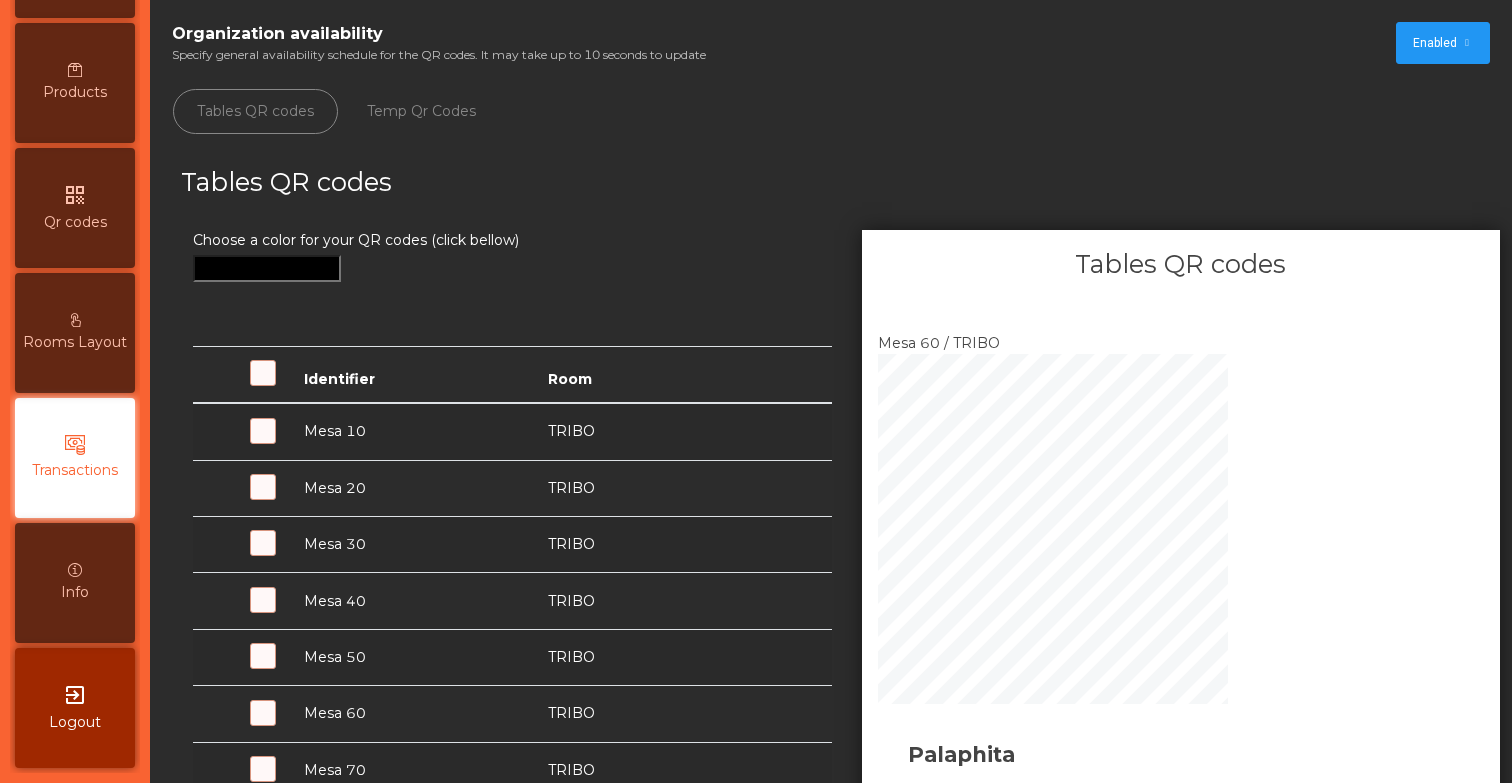 click on "Transactions" at bounding box center [75, 458] 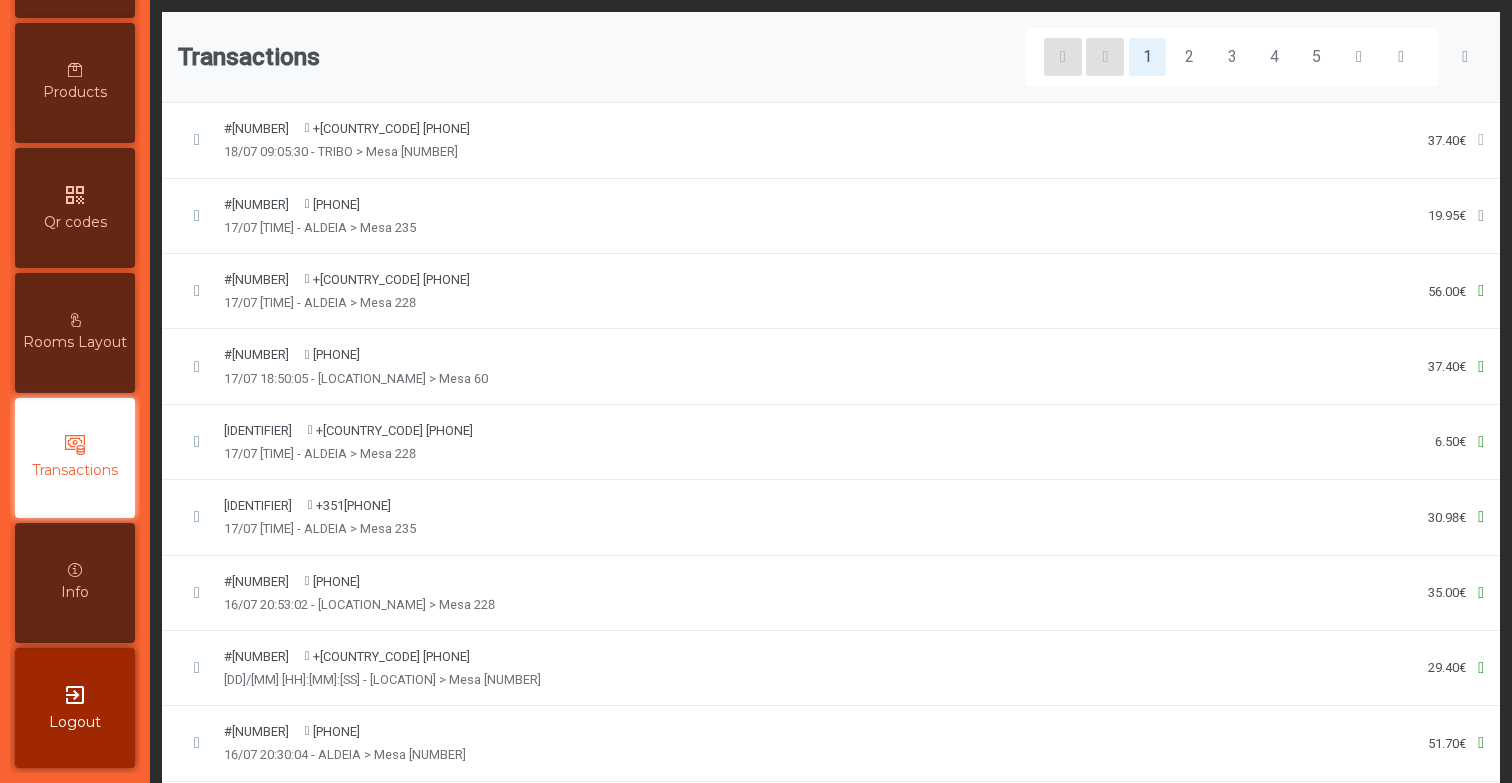 click on "[ORDER_ID] [PHONE] 17/07 18:50:05 - [LOCATION] > Mesa 60 37.40€" 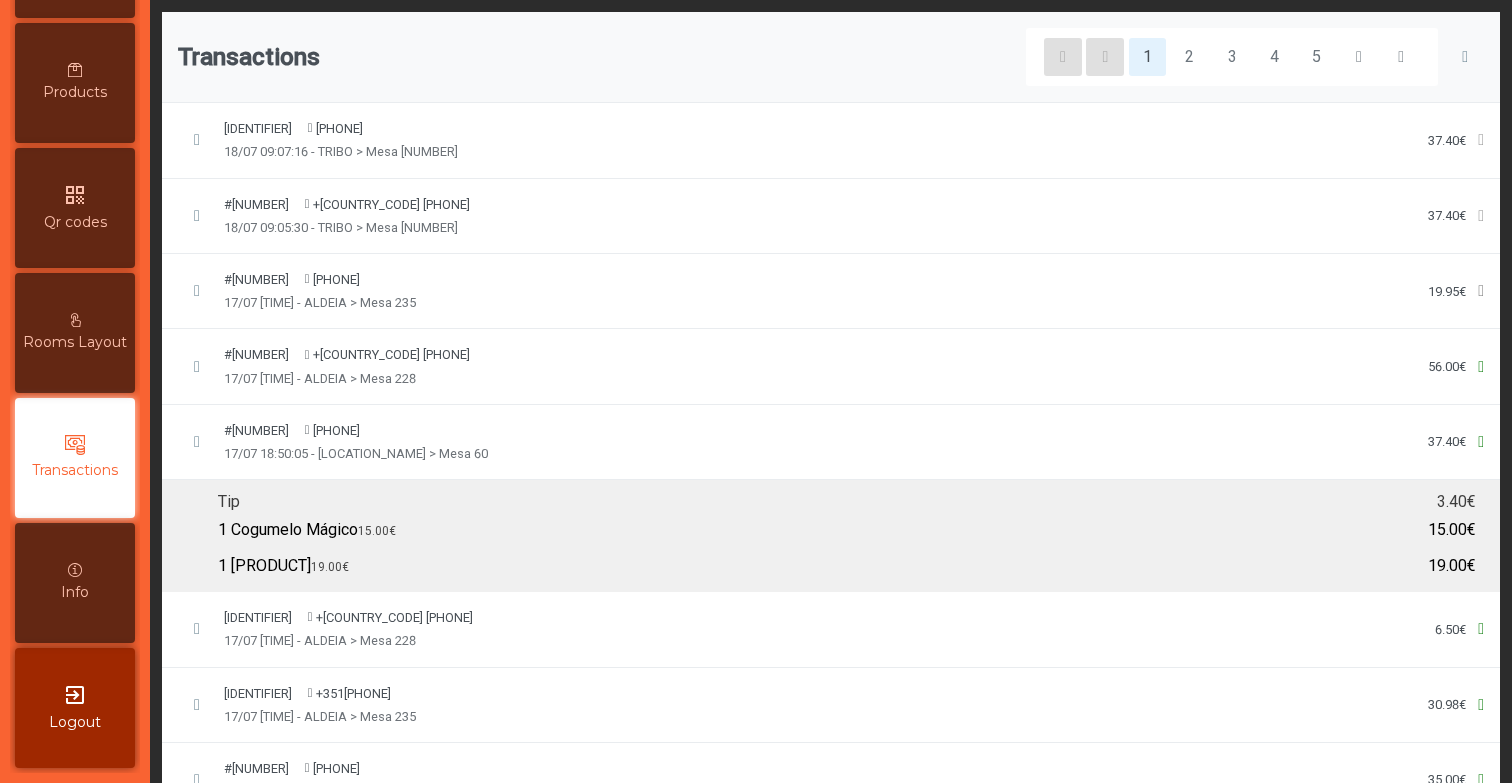 click on "[ORDER_ID]" 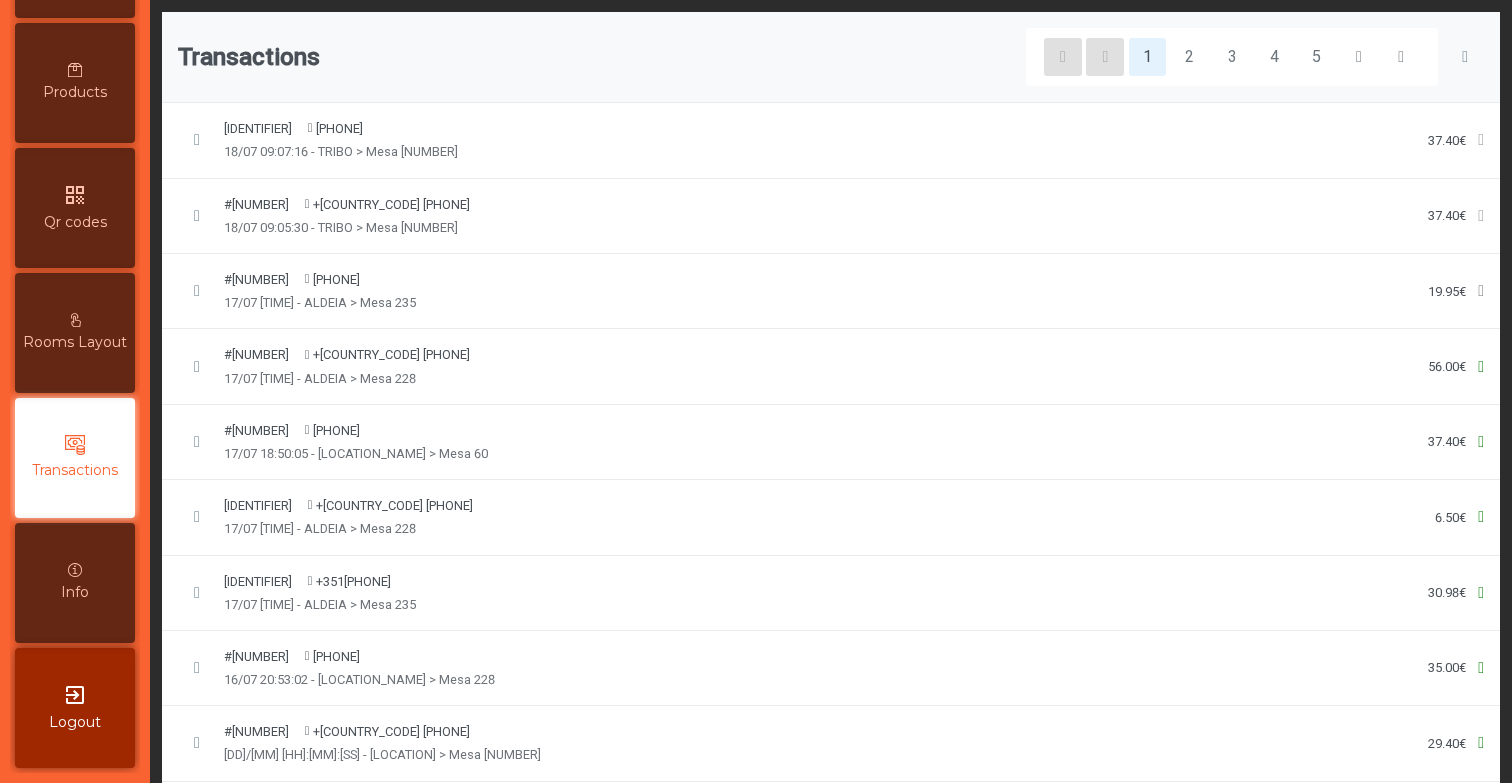 click on "[ORDER_ID]" 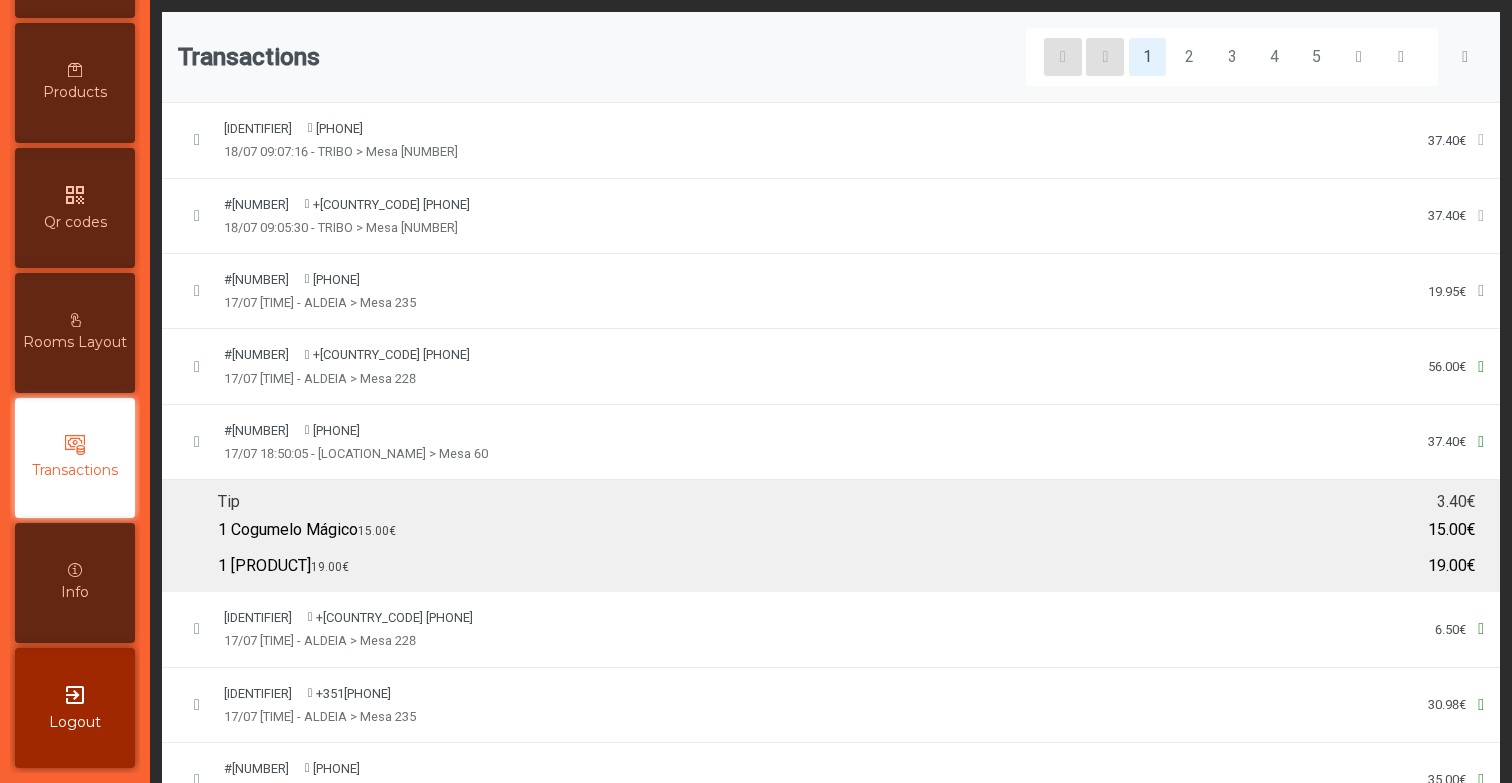 copy on "2538220589953867" 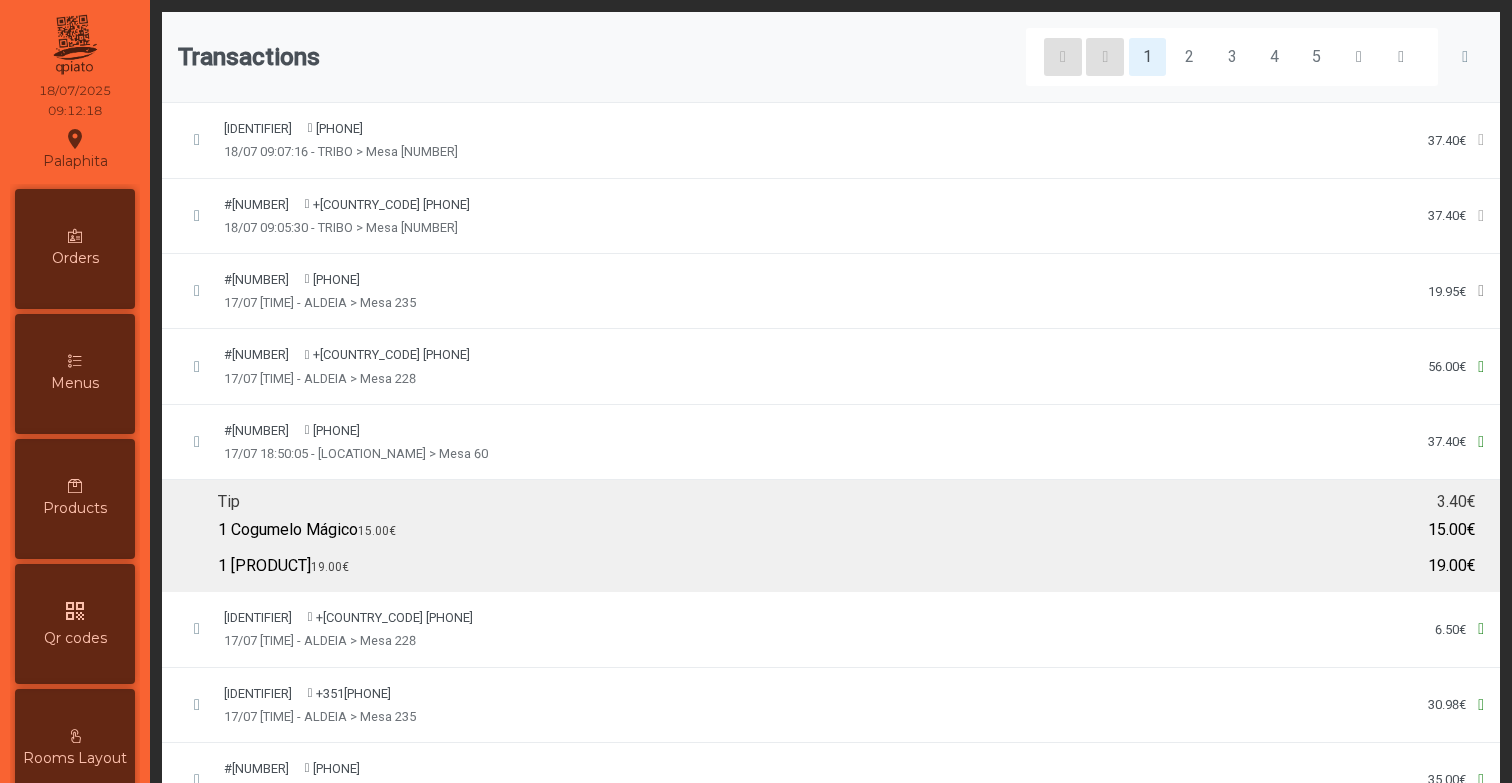 click on "Transactions 1 2 3 4 5" 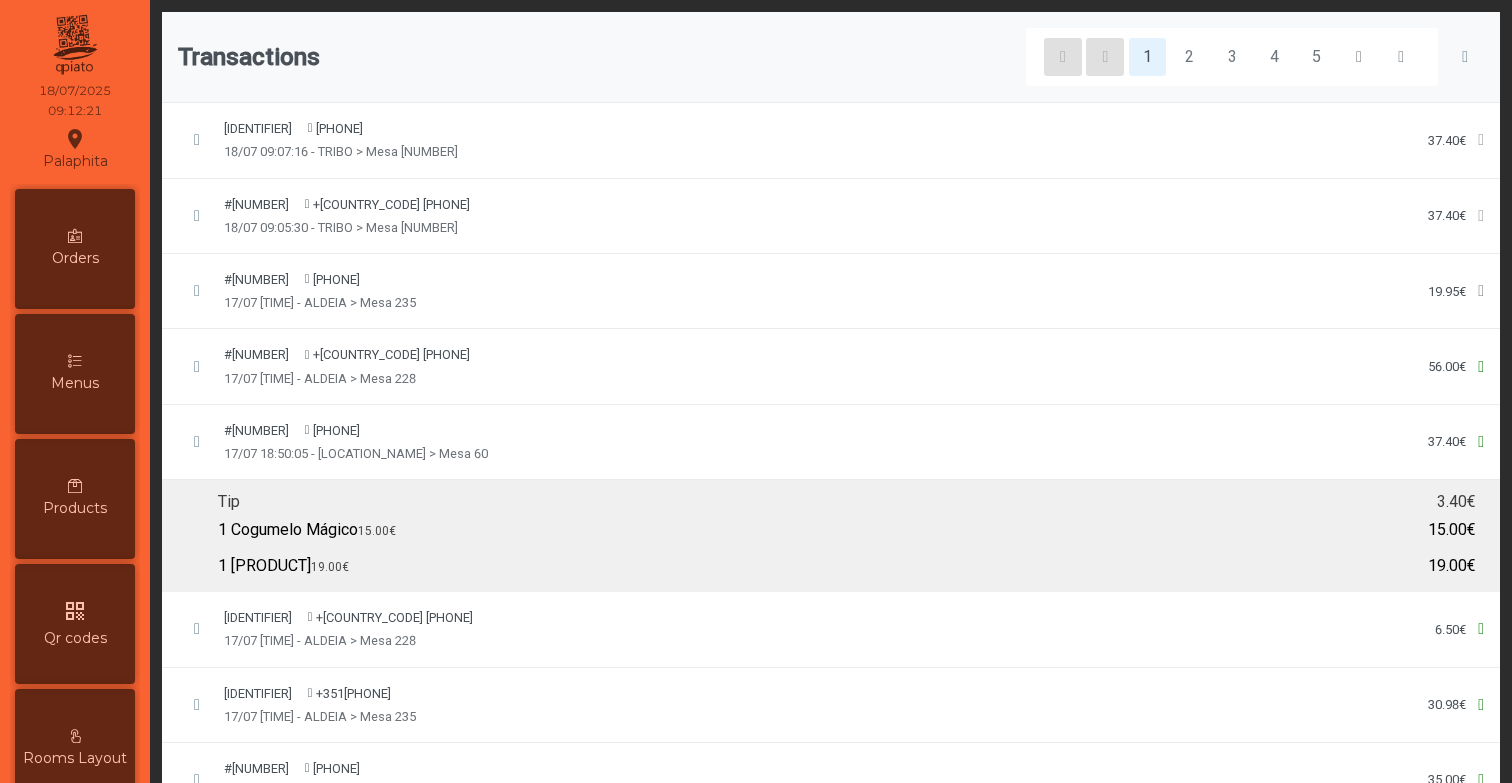 click on "Transactions 1 2 3 4 5" 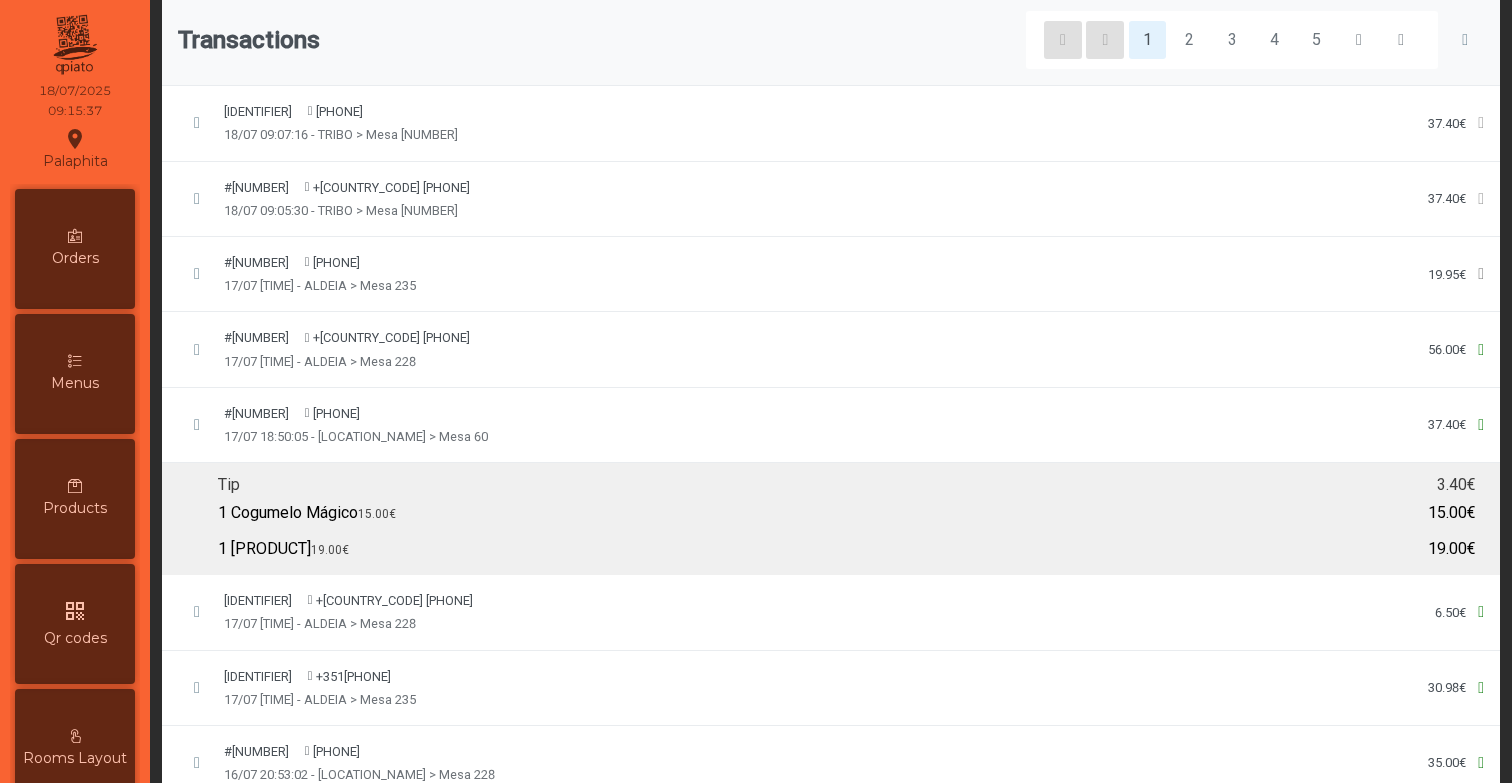 scroll, scrollTop: 20, scrollLeft: 0, axis: vertical 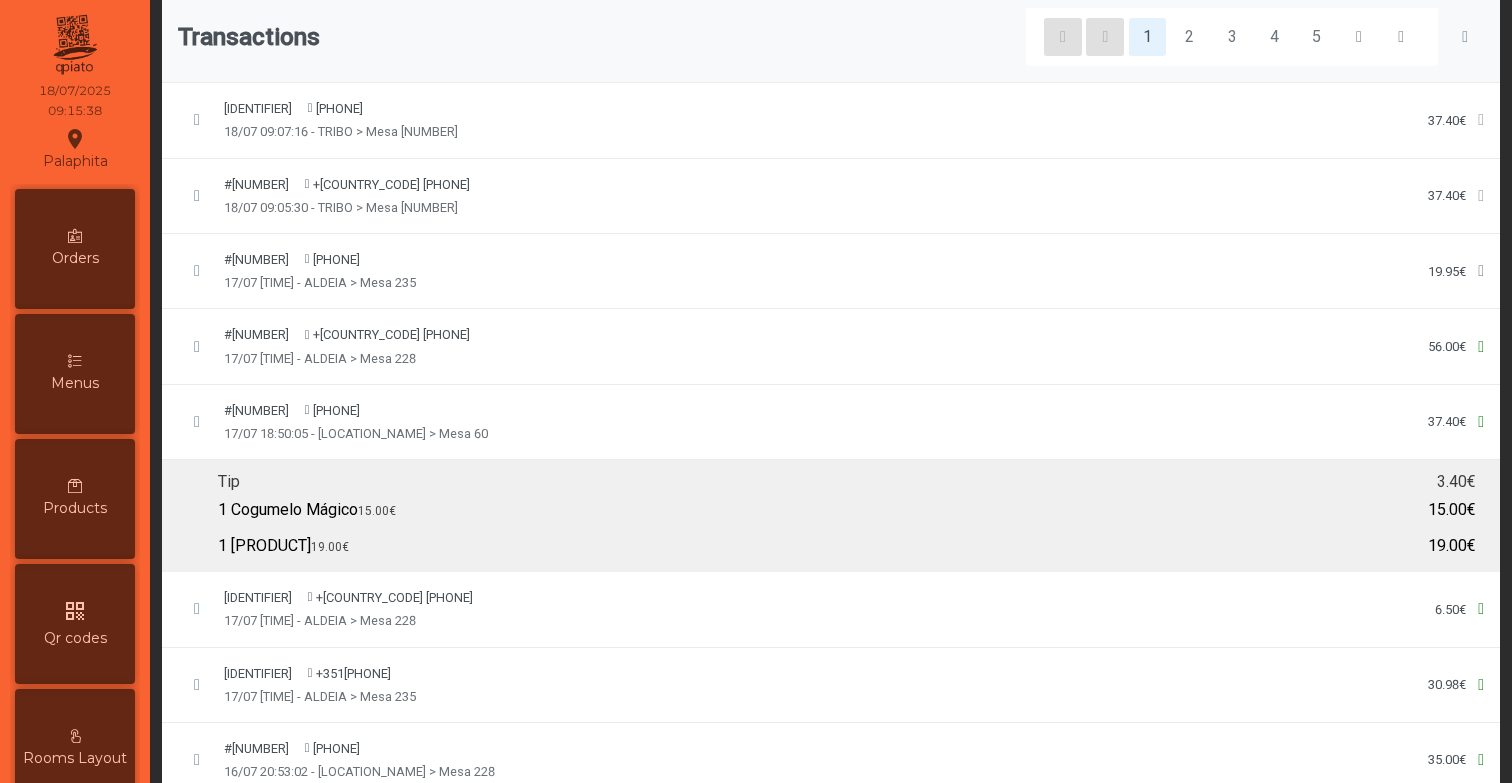 click on "[ORDER_ID] [PHONE] 17/07 18:50:05 - [LOCATION] > Mesa 60 37.40€" 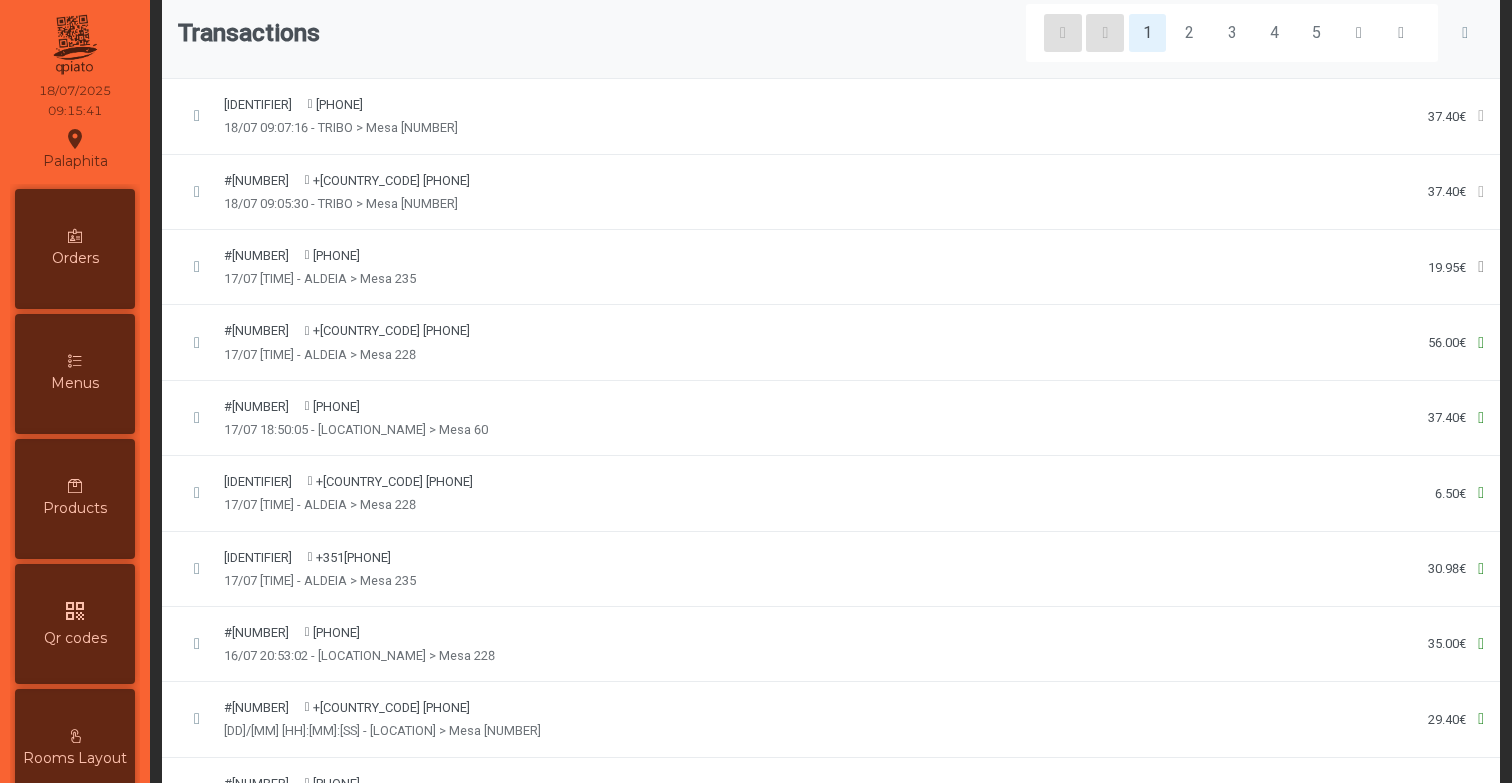 scroll, scrollTop: 0, scrollLeft: 0, axis: both 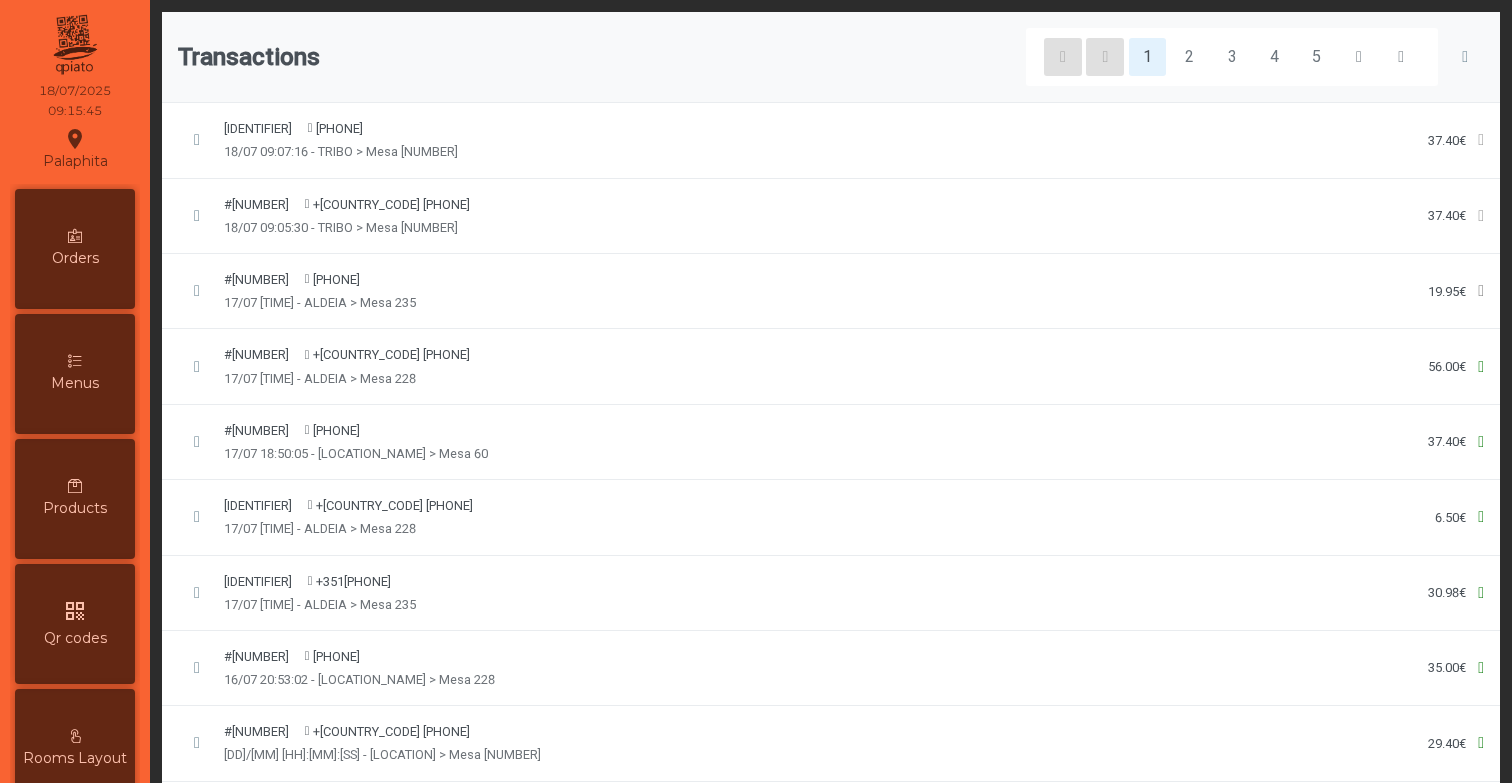click on "#1139092098340271 +31615XXXXXXX847  17/07 21:15:20 - ALDEIA > Mesa 228  56.00€" 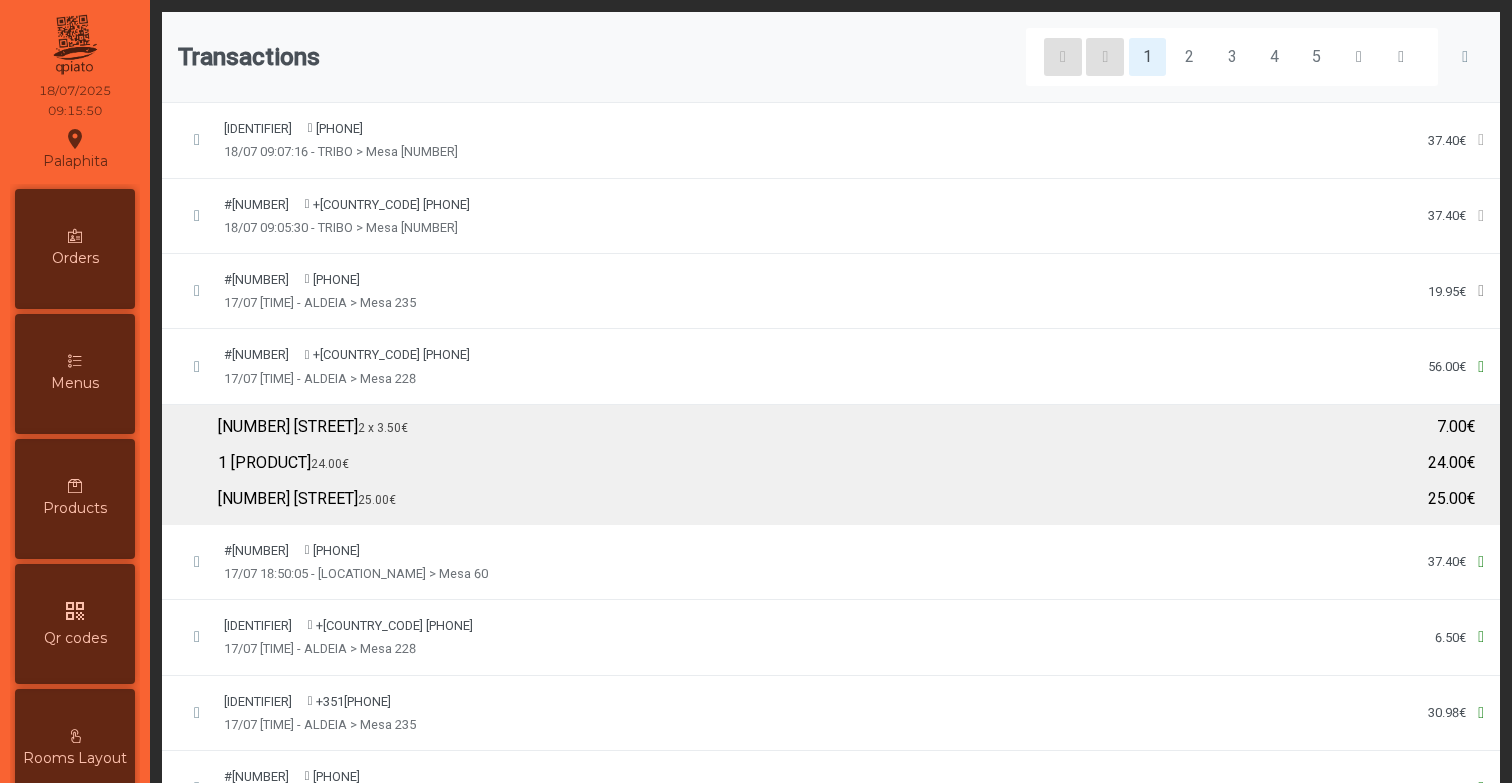 click on "#1139092098340271 +31615XXXXXXX847  17/07 21:15:20 - ALDEIA > Mesa 228  56.00€" 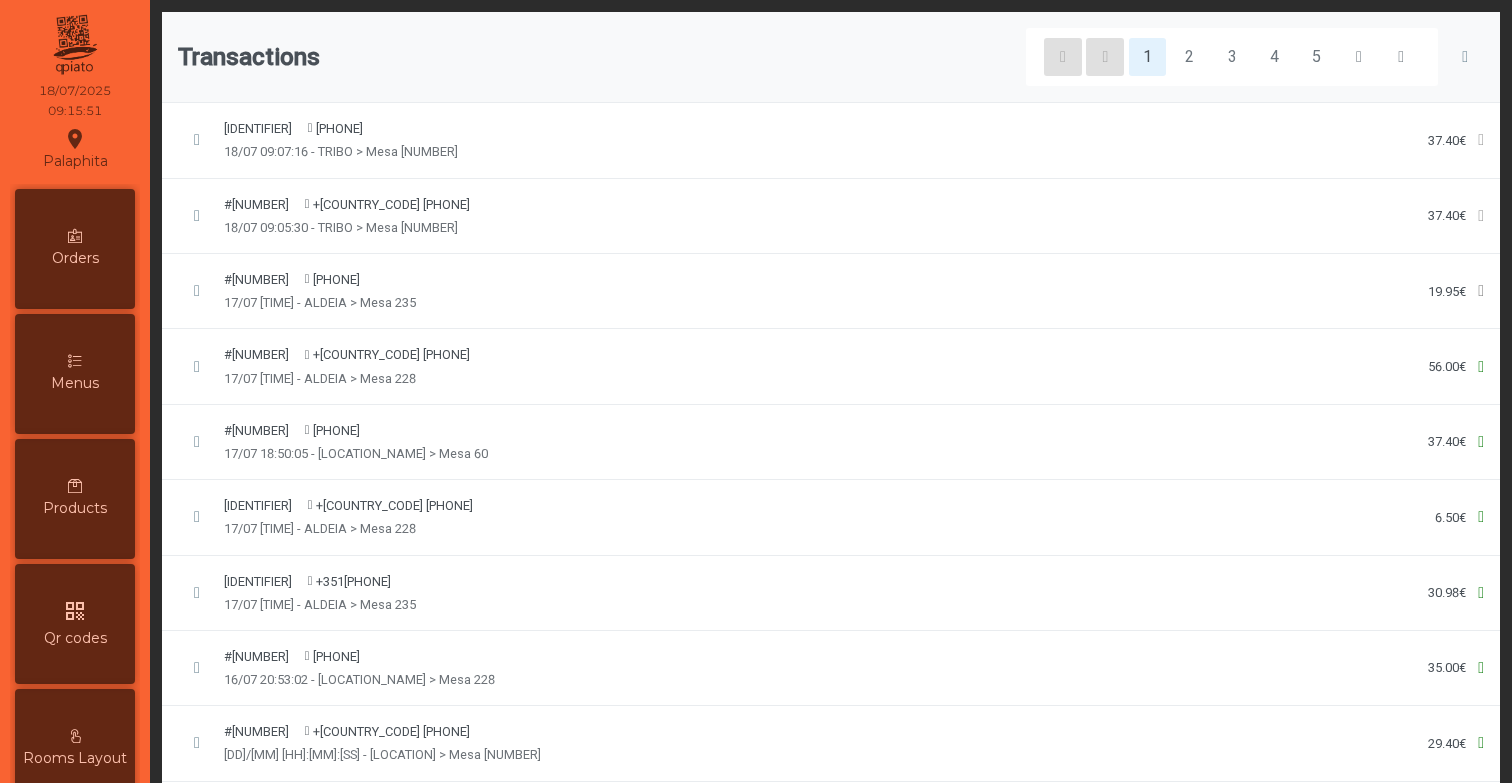 click on "[ORDER_ID] [PHONE] 17/07 18:50:05 - [LOCATION] > Mesa 60 37.40€" 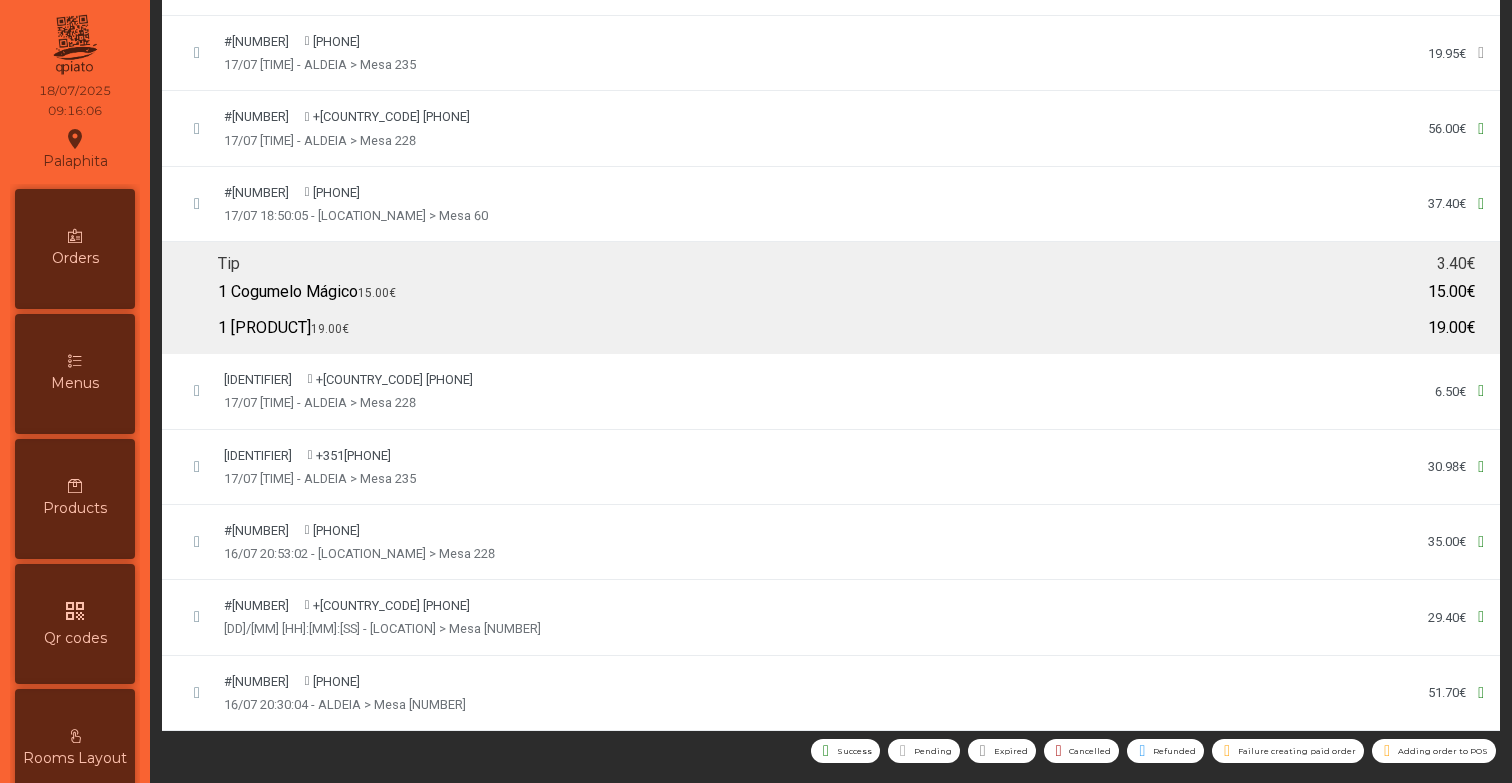 scroll, scrollTop: 0, scrollLeft: 0, axis: both 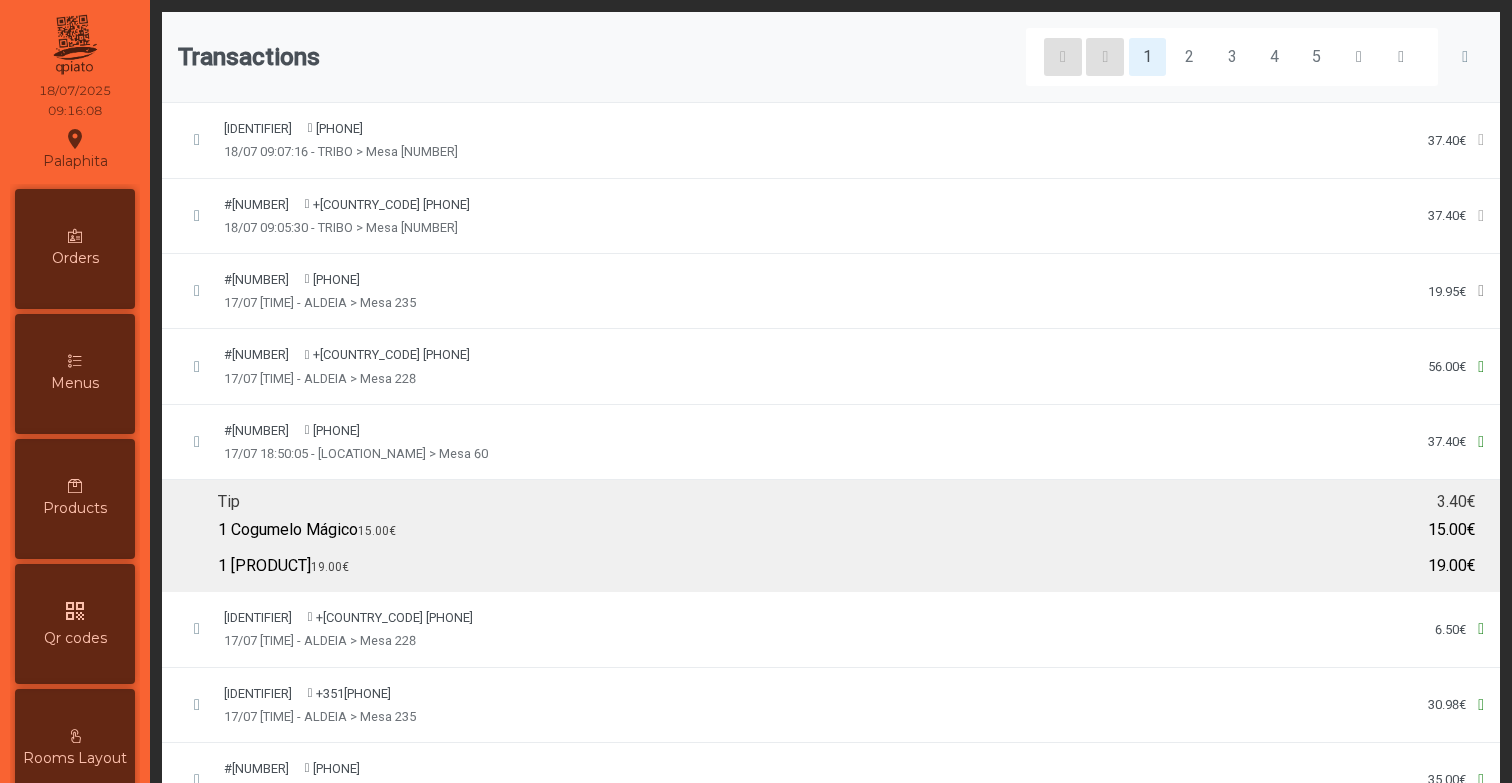 click on "Transactions 1 2 3 4 5" 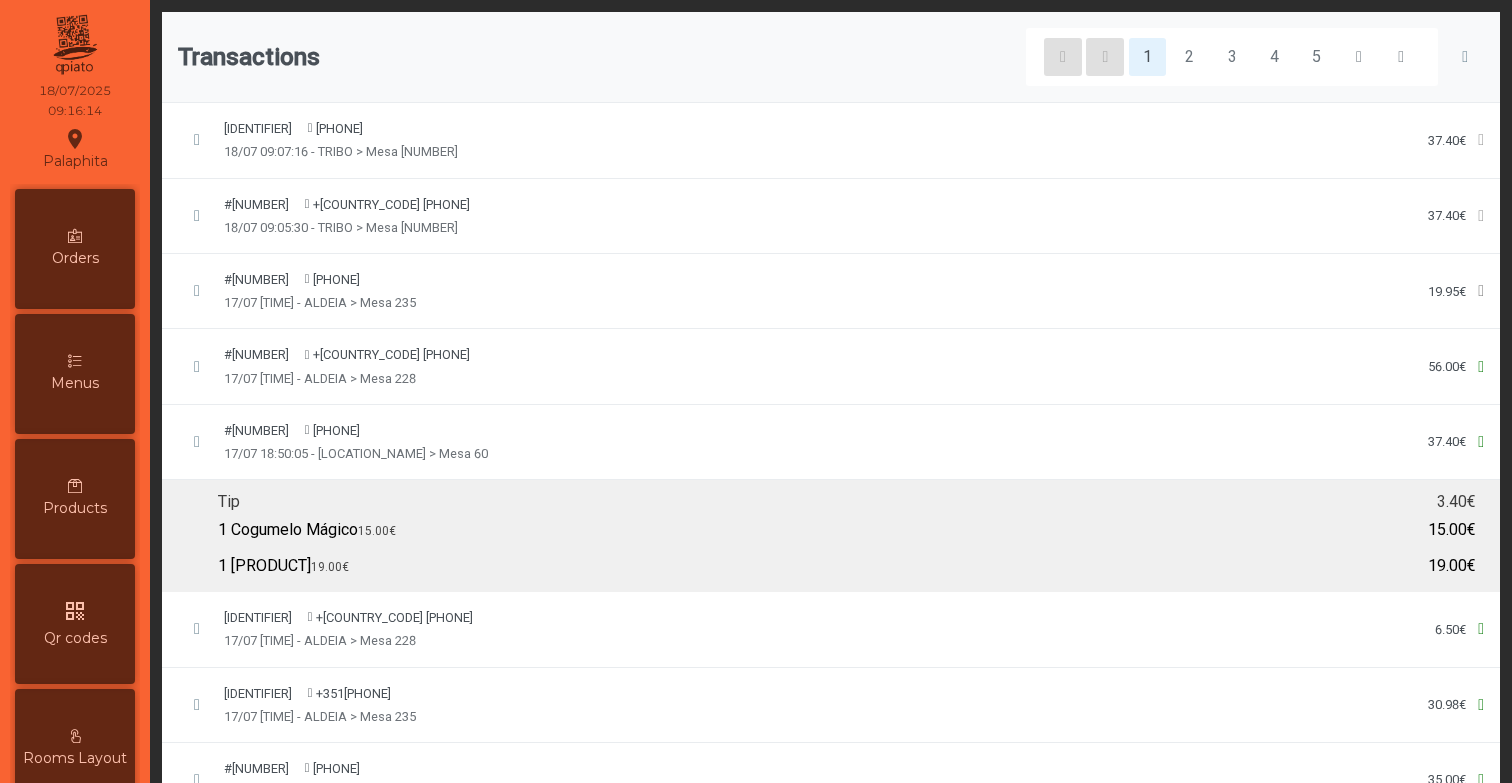 click on "[ORDER_ID] [PHONE] 17/07 18:50:05 - [LOCATION] > Mesa 60 37.40€" 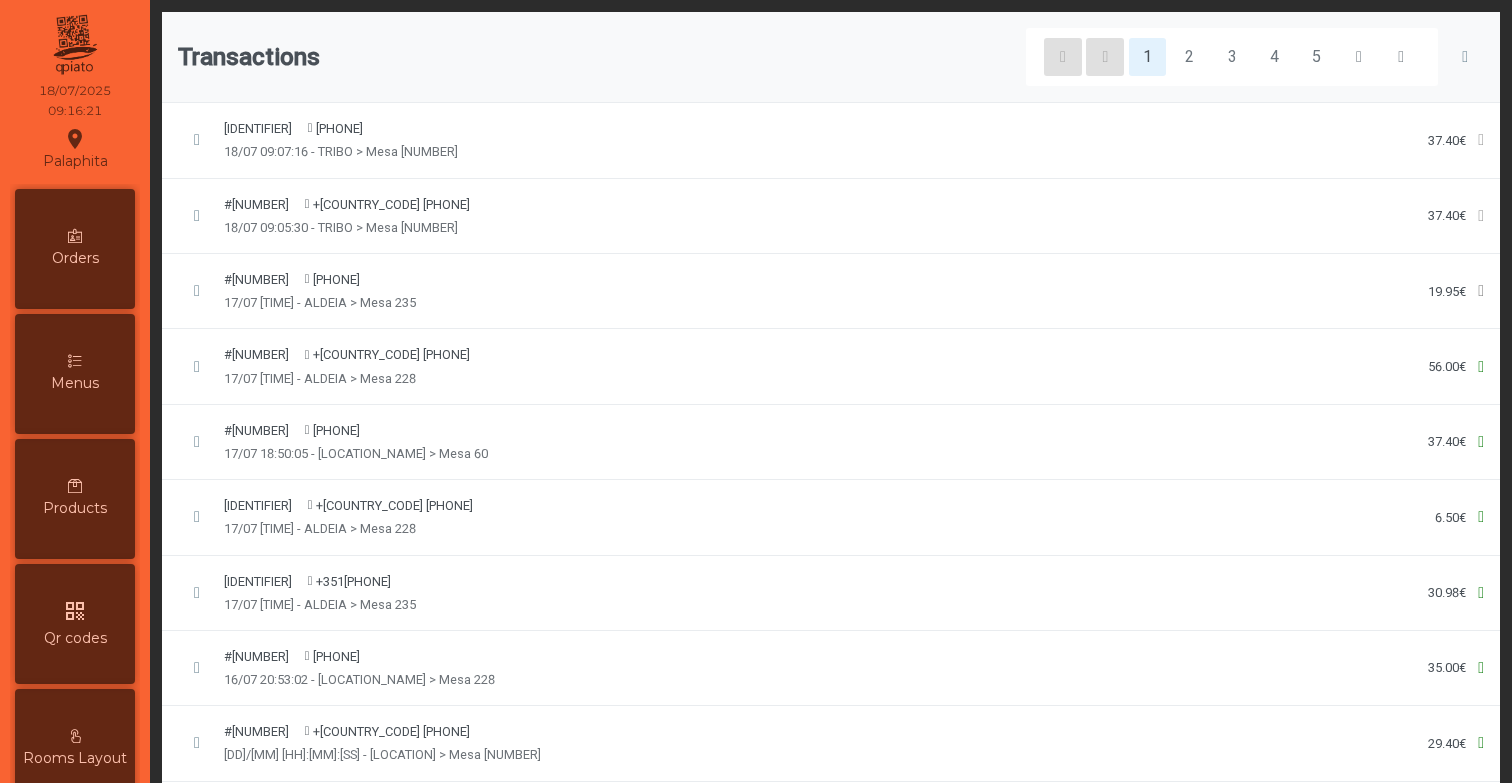 click on "#1139092098340271 +31615XXXXXXX847  17/07 21:15:20 - ALDEIA > Mesa 228  56.00€" 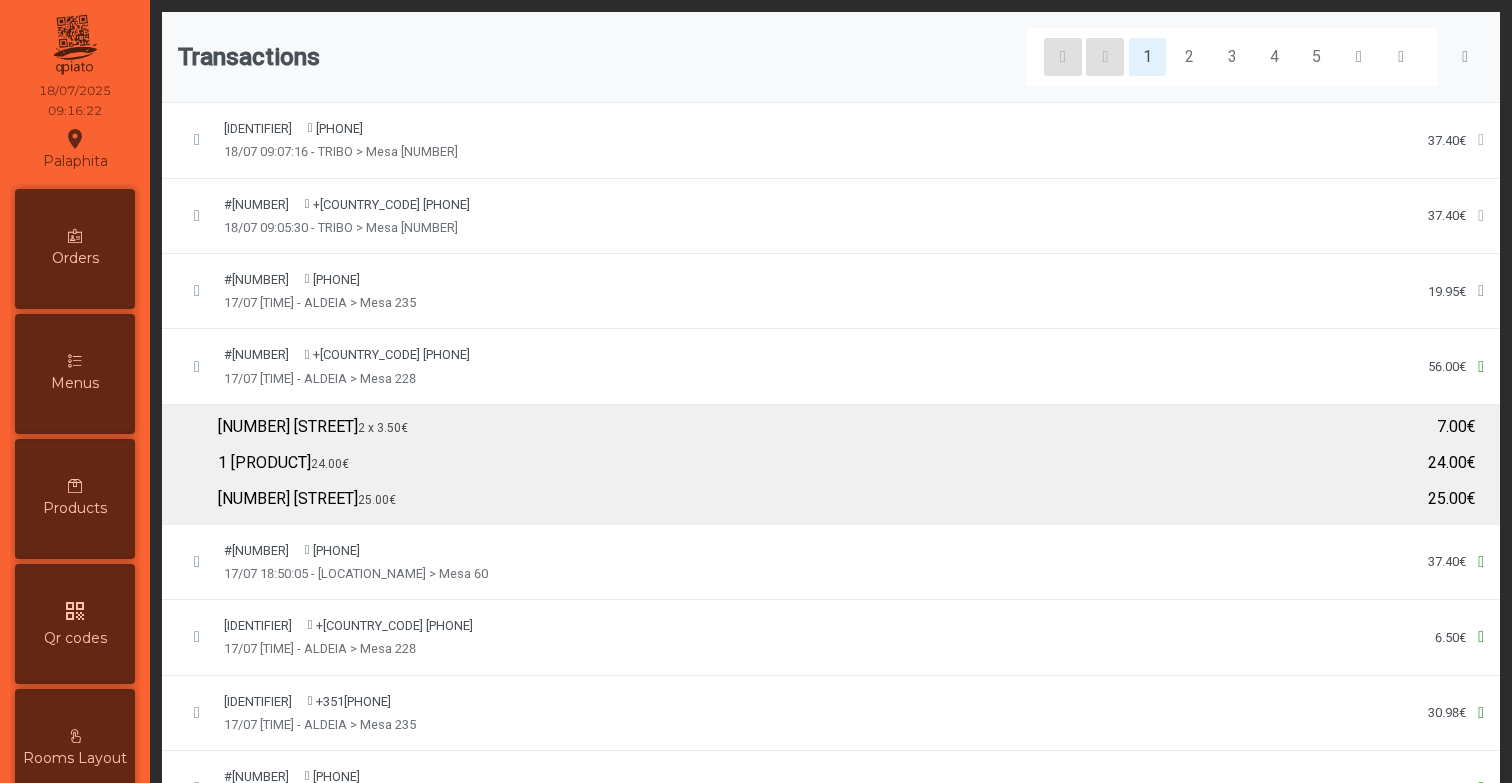 click on "#1139092098340271 +31615XXXXXXX847  17/07 21:15:20 - ALDEIA > Mesa 228  56.00€" 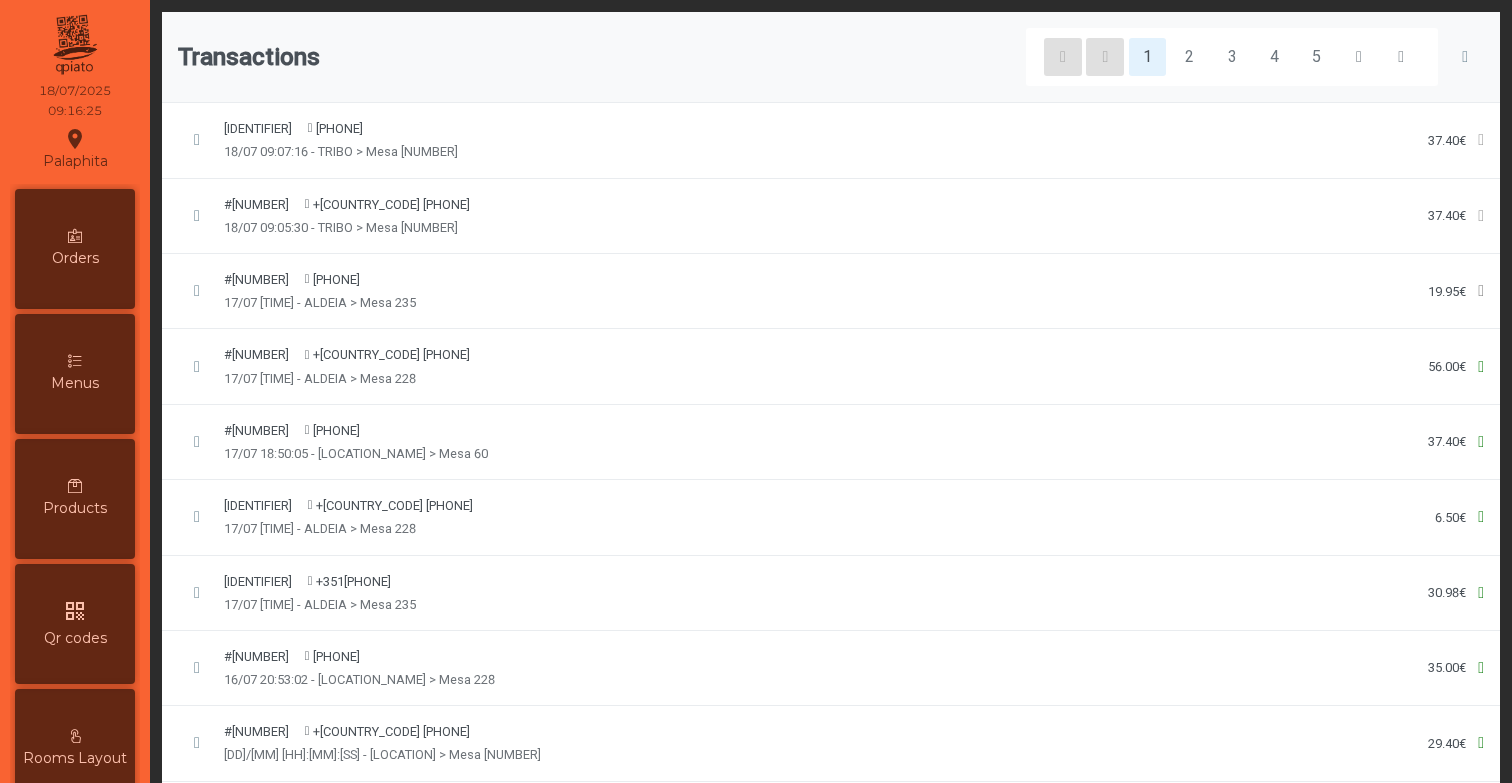 click on "Transactions 1 2 3 4 5" 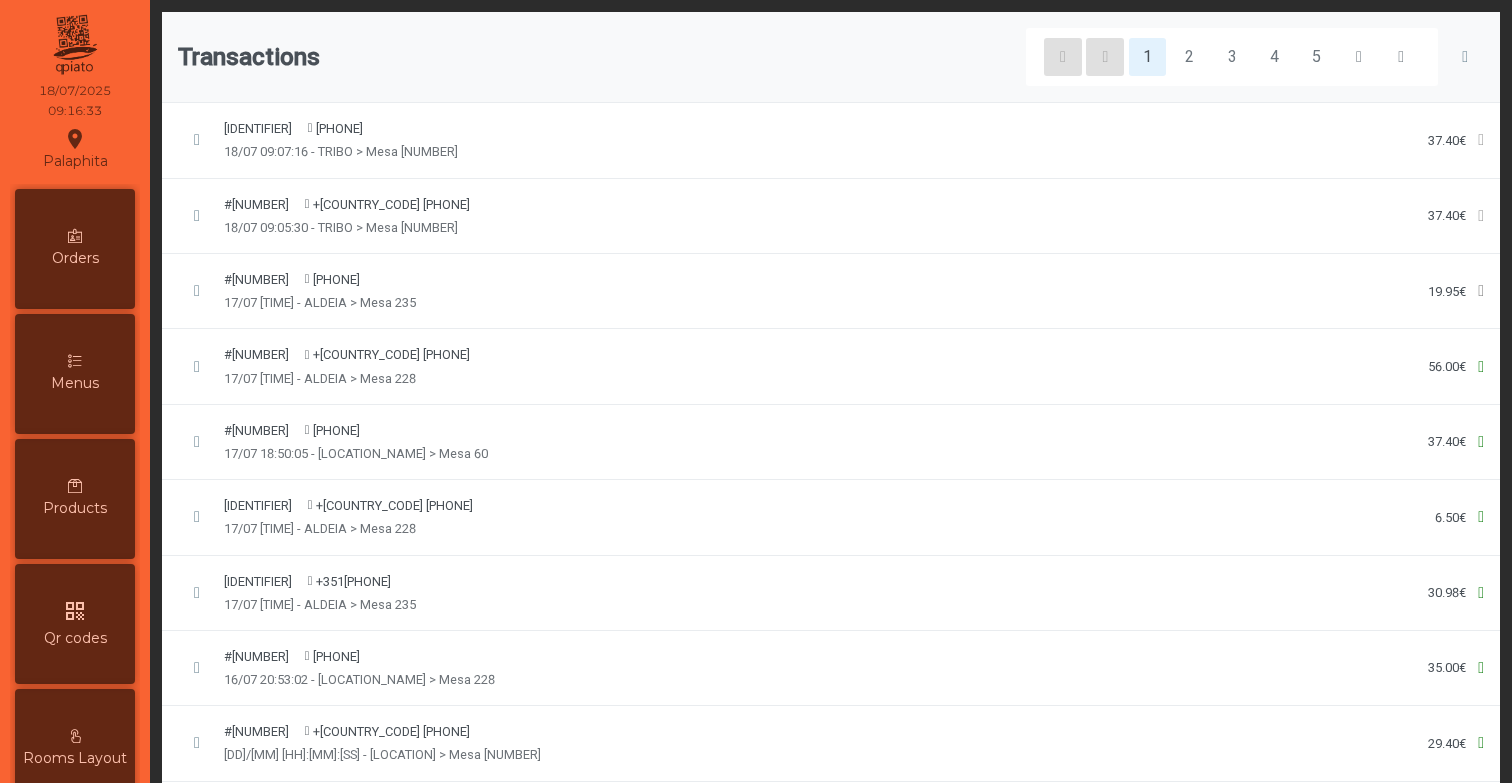 click on "Transactions 1 2 3 4 5" 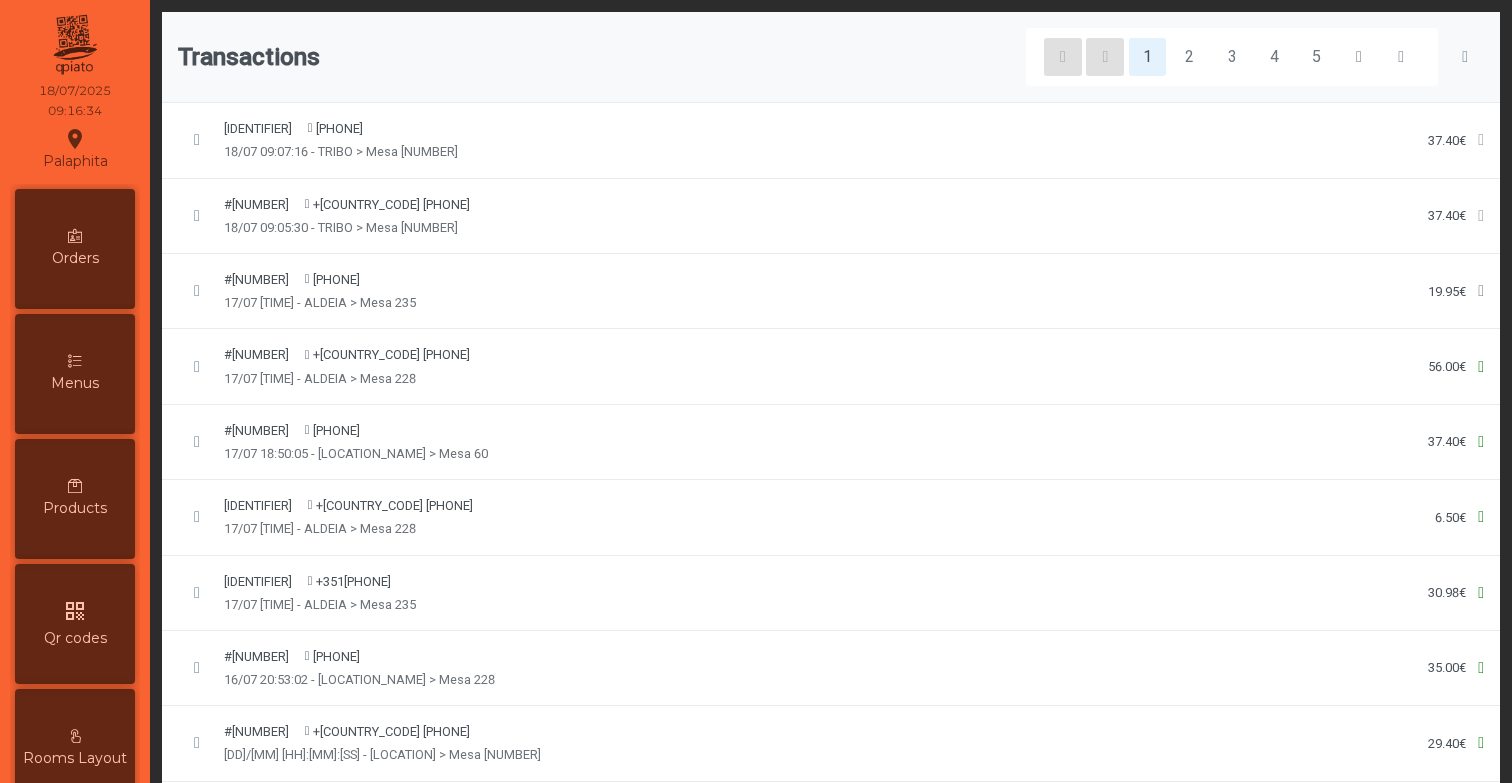 click on "Transactions 1 2 3 4 5" 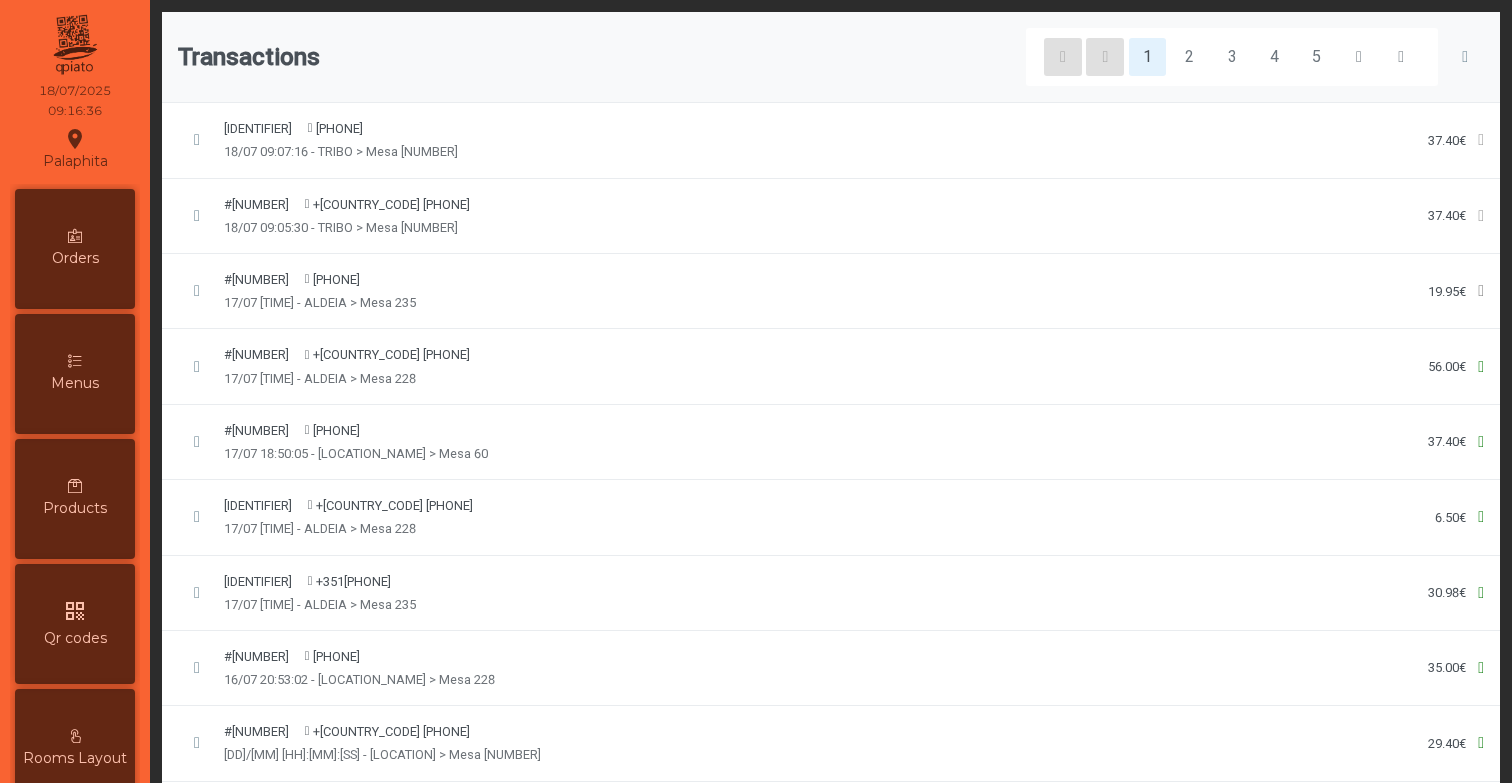 click on "Transactions 1 2 3 4 5" 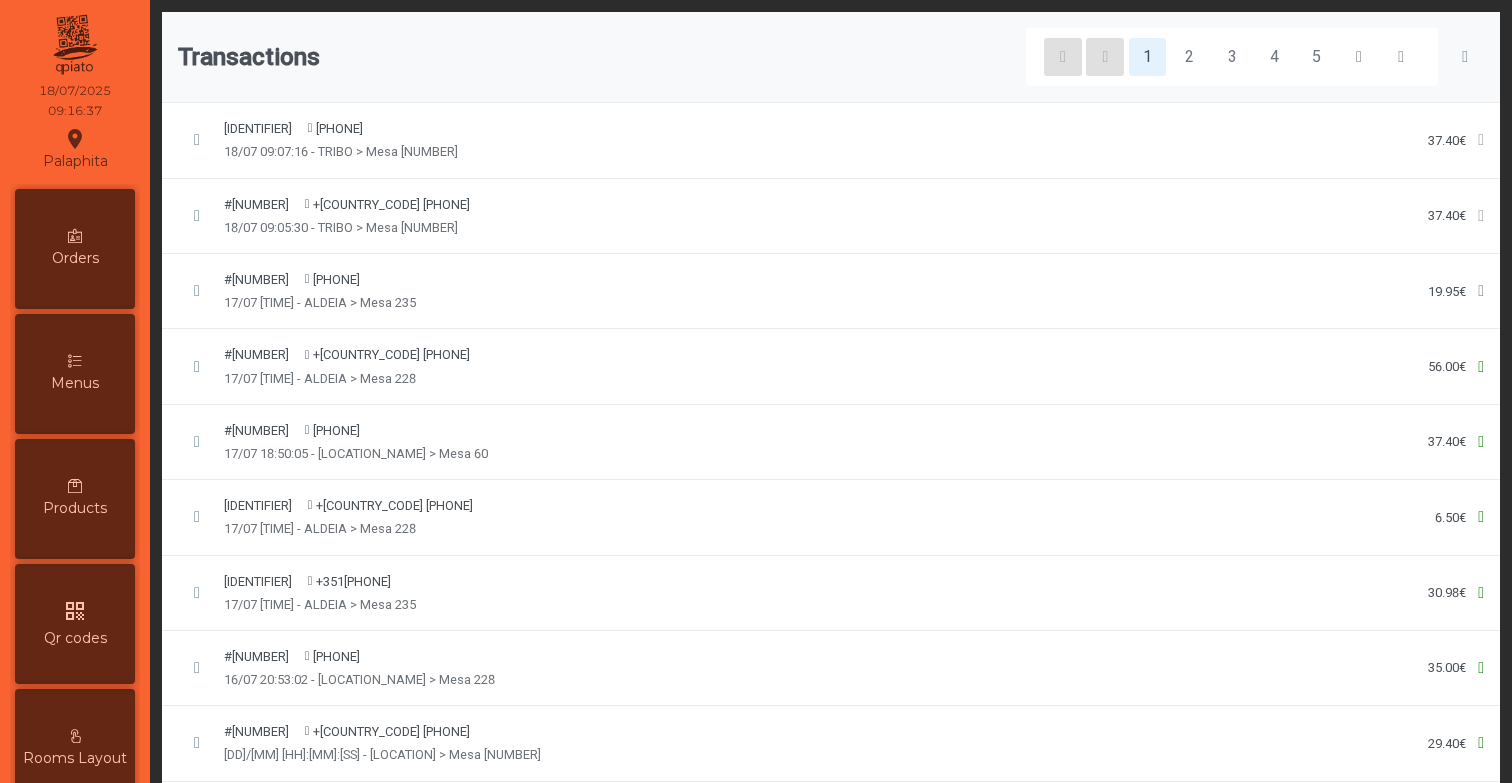 click on "Transactions 1 2 3 4 5" 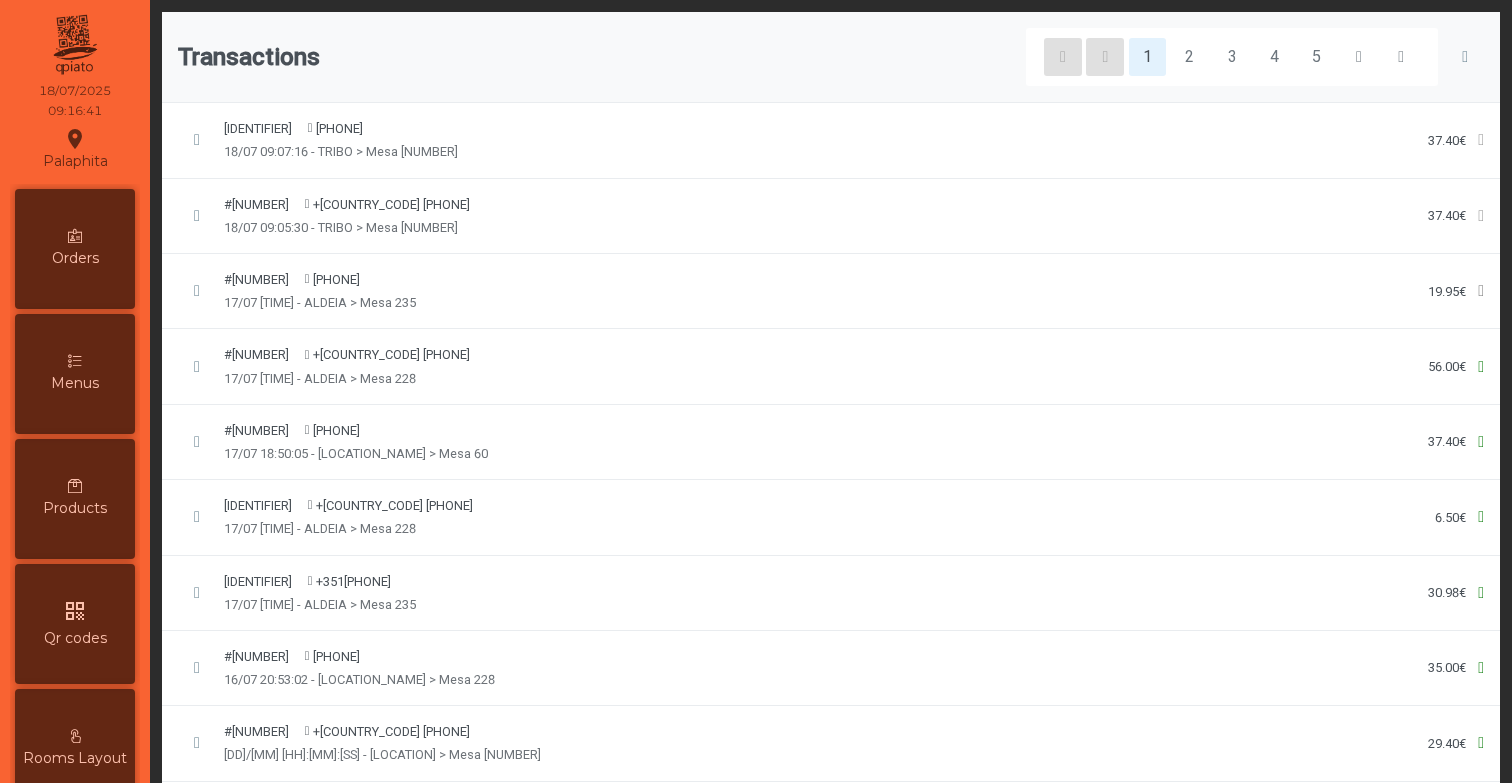 click on "Transactions 1 2 3 4 5" 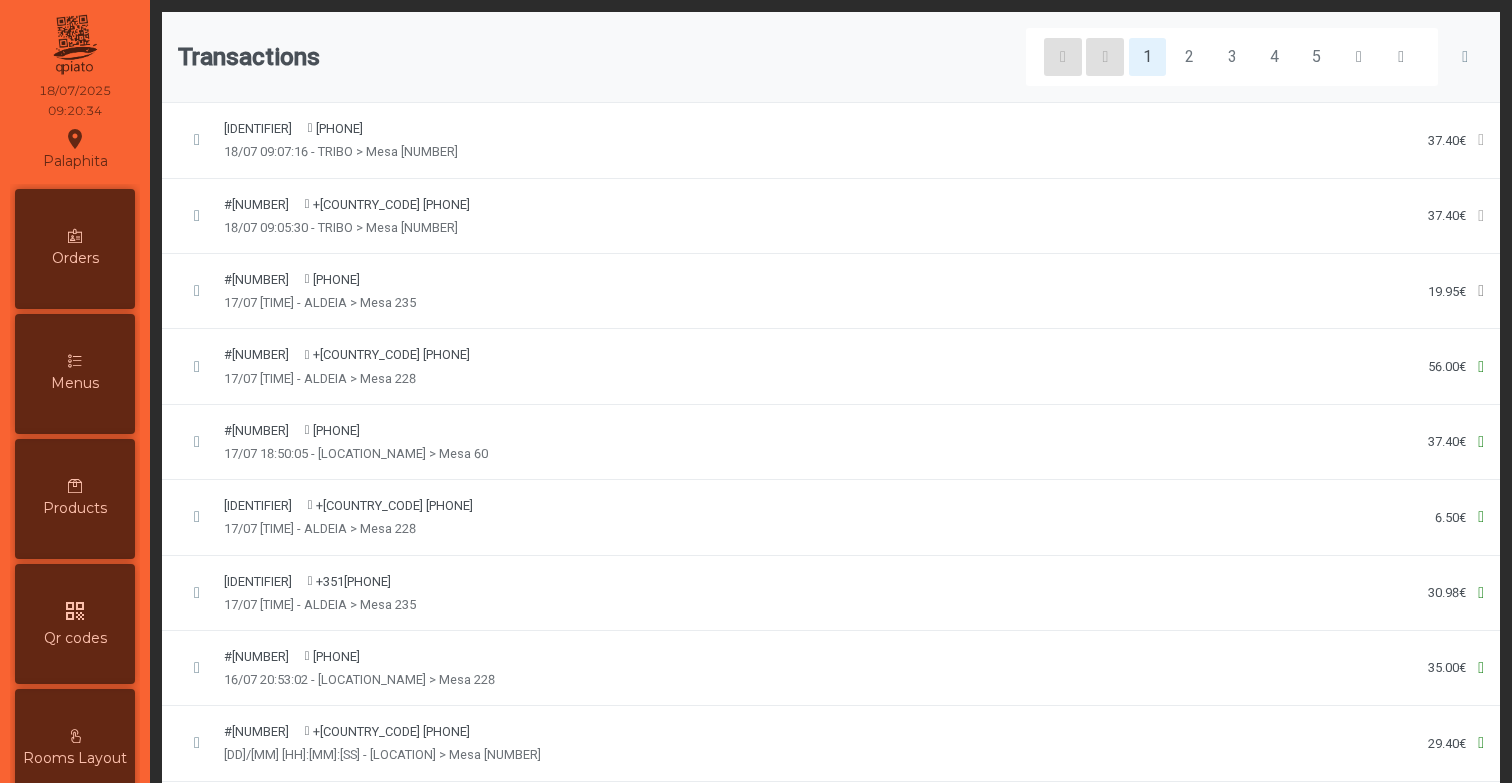 click on "#1139092098340271 +31615XXXXXXX847  17/07 21:15:20 - ALDEIA > Mesa 228  56.00€" 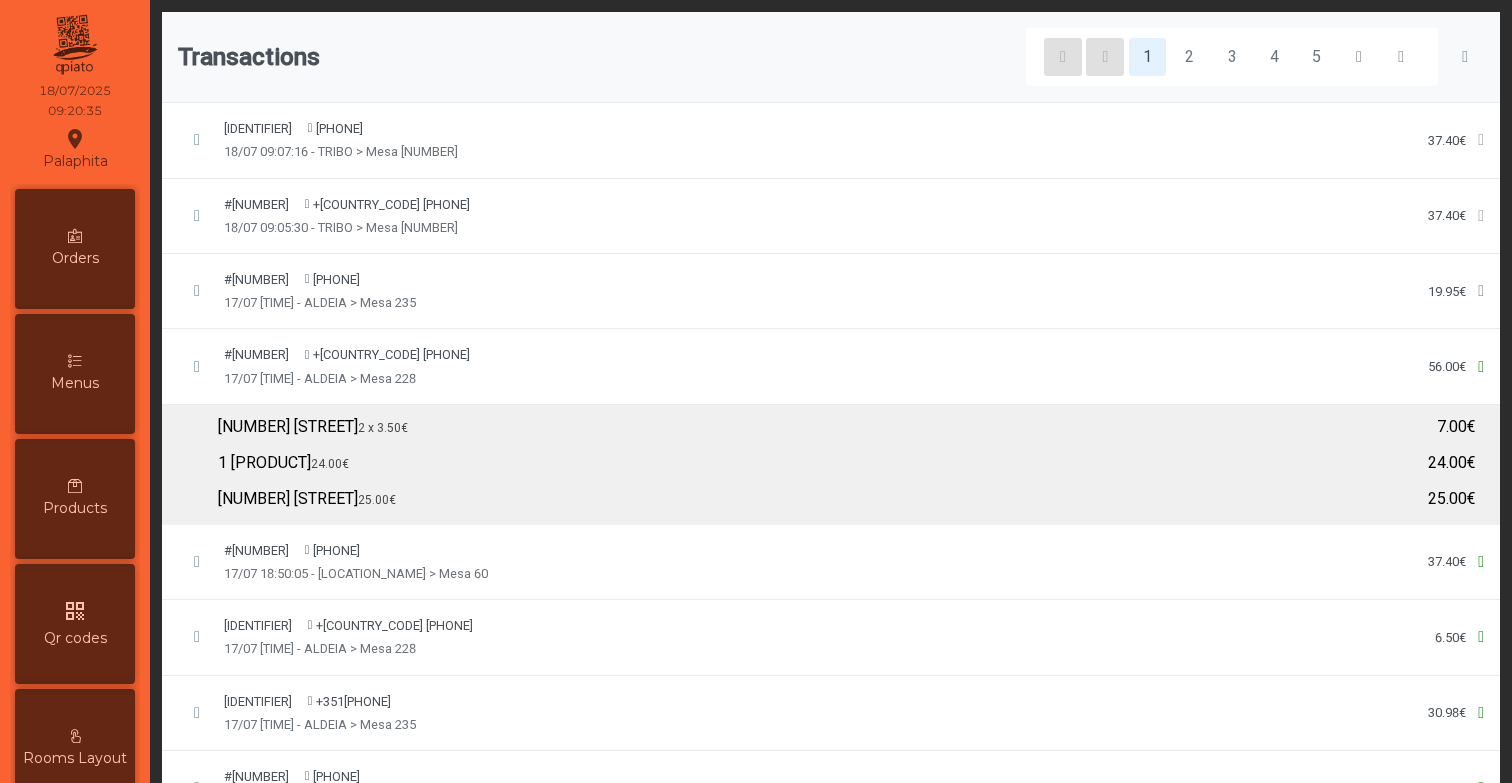 click on "#1139092098340271 +31615XXXXXXX847  17/07 21:15:20 - ALDEIA > Mesa 228  56.00€" 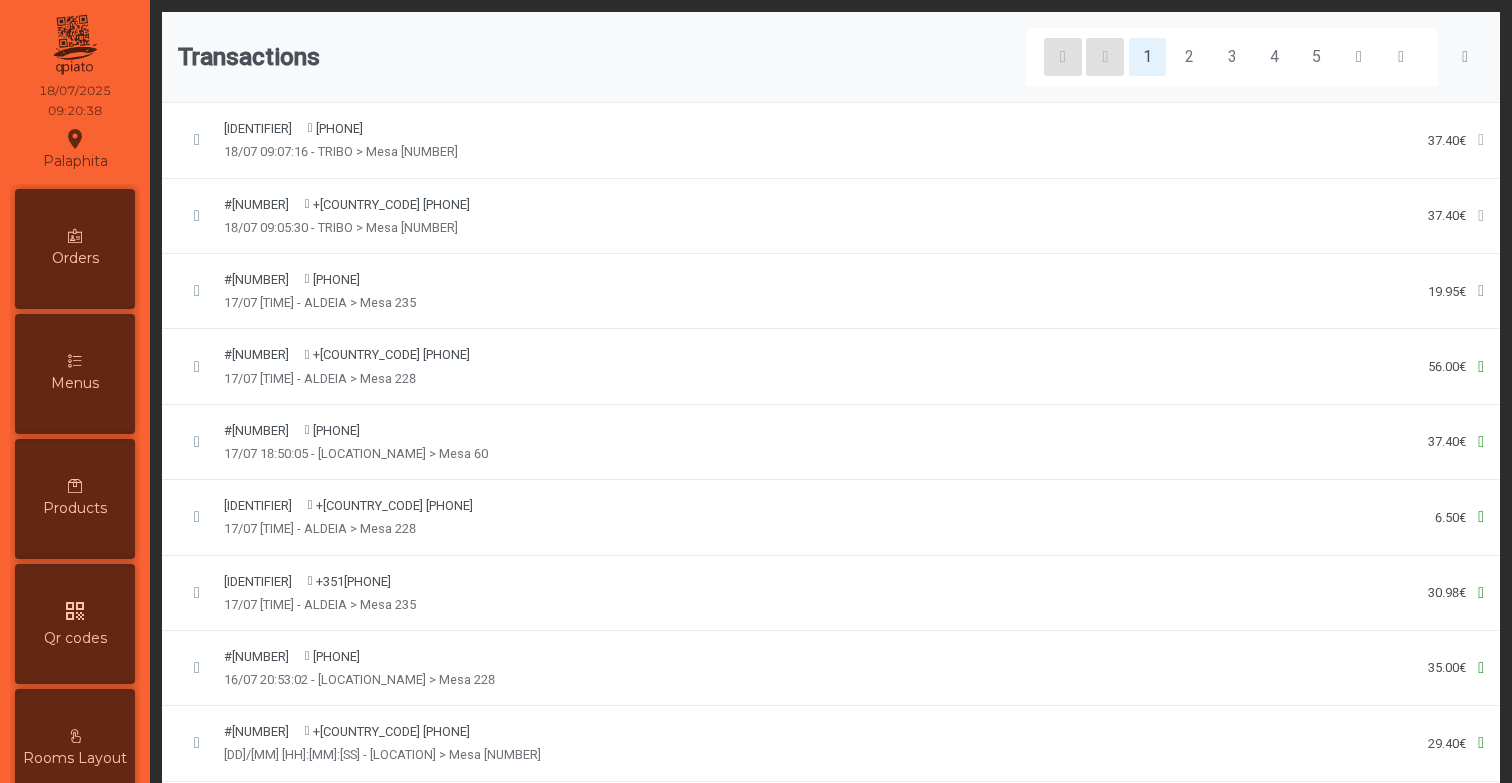 click on "#1139092098340271 +31615XXXXXXX847  17/07 21:15:20 - ALDEIA > Mesa 228  56.00€" 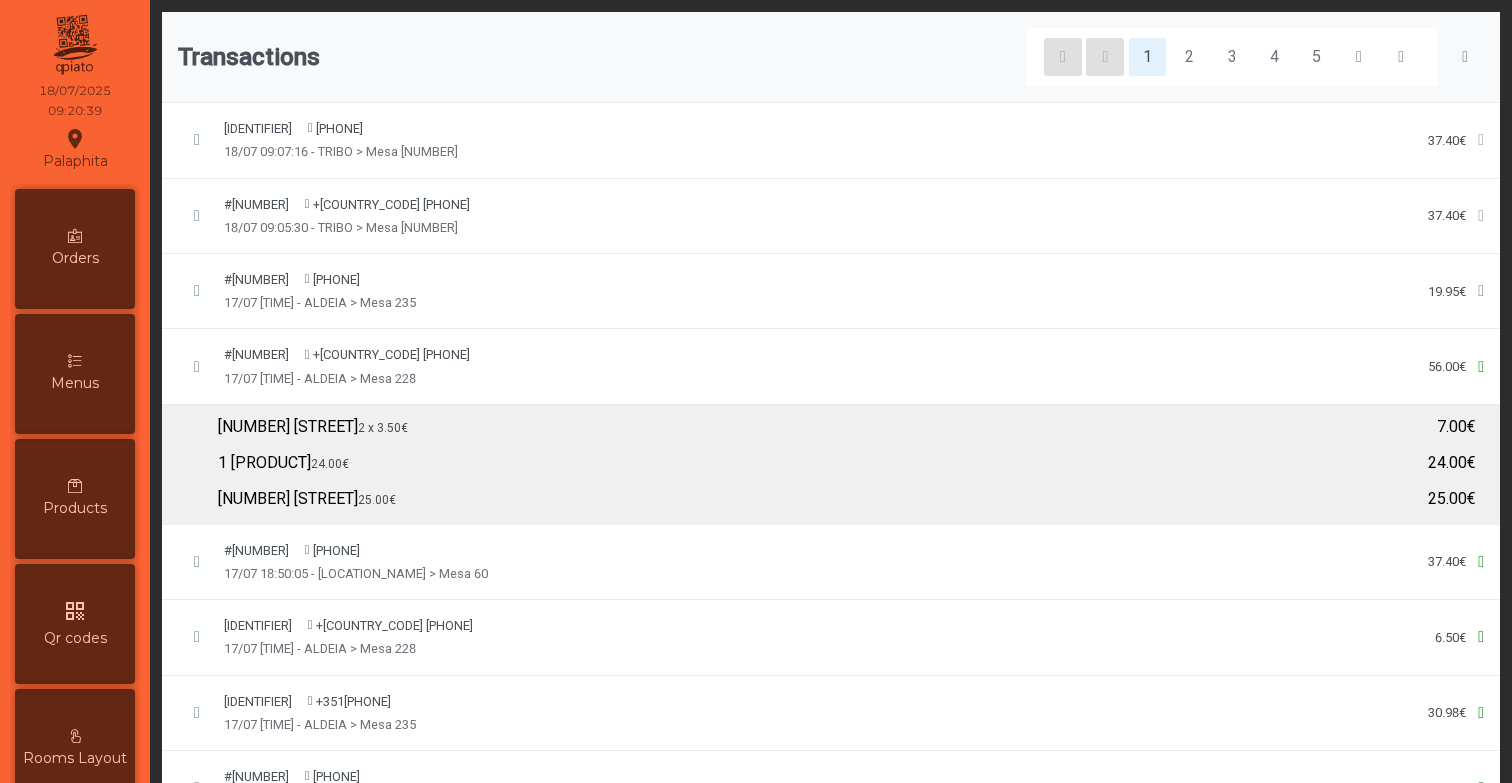 click on "#1139092098340271 +31615XXXXXXX847  17/07 21:15:20 - ALDEIA > Mesa 228  56.00€" 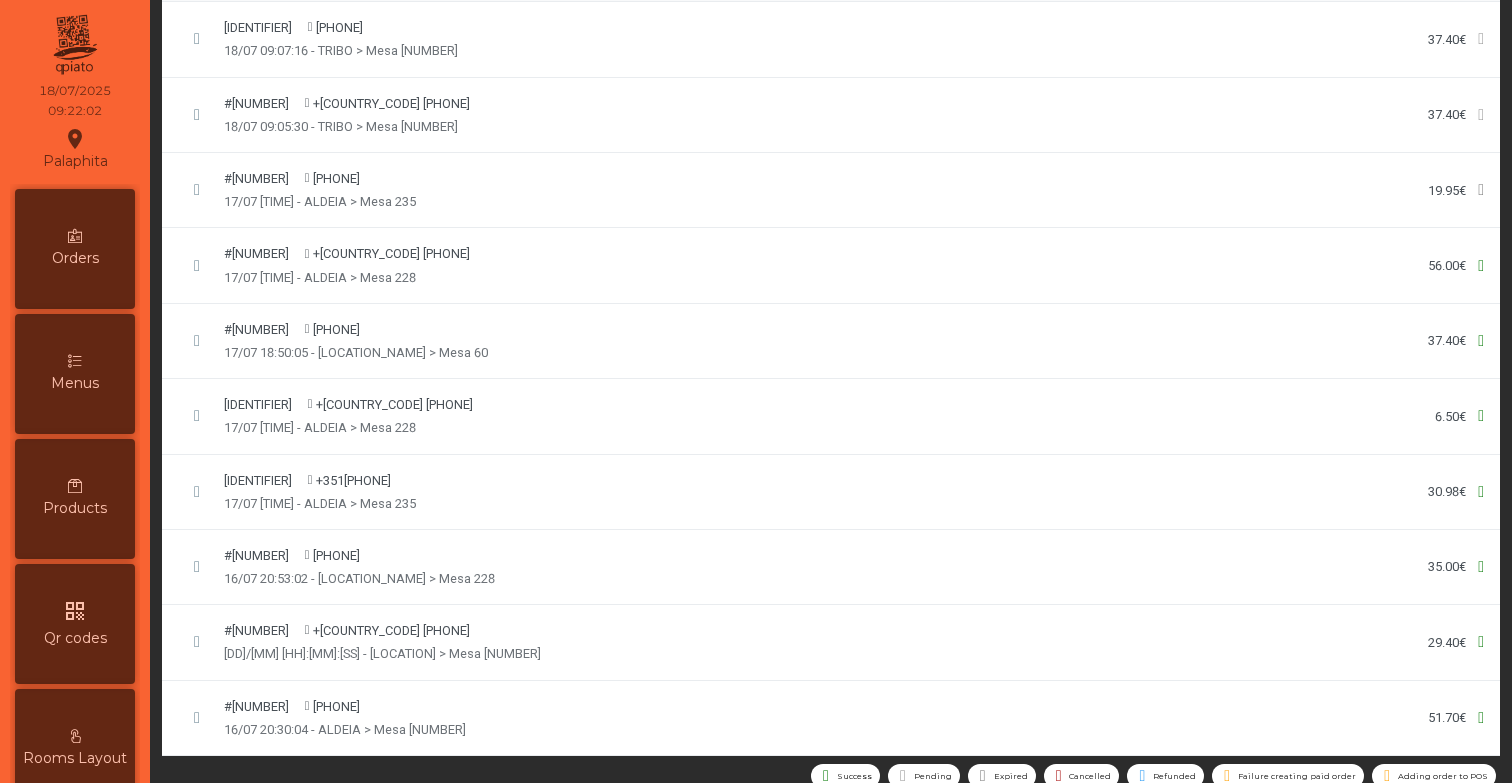 scroll, scrollTop: 126, scrollLeft: 0, axis: vertical 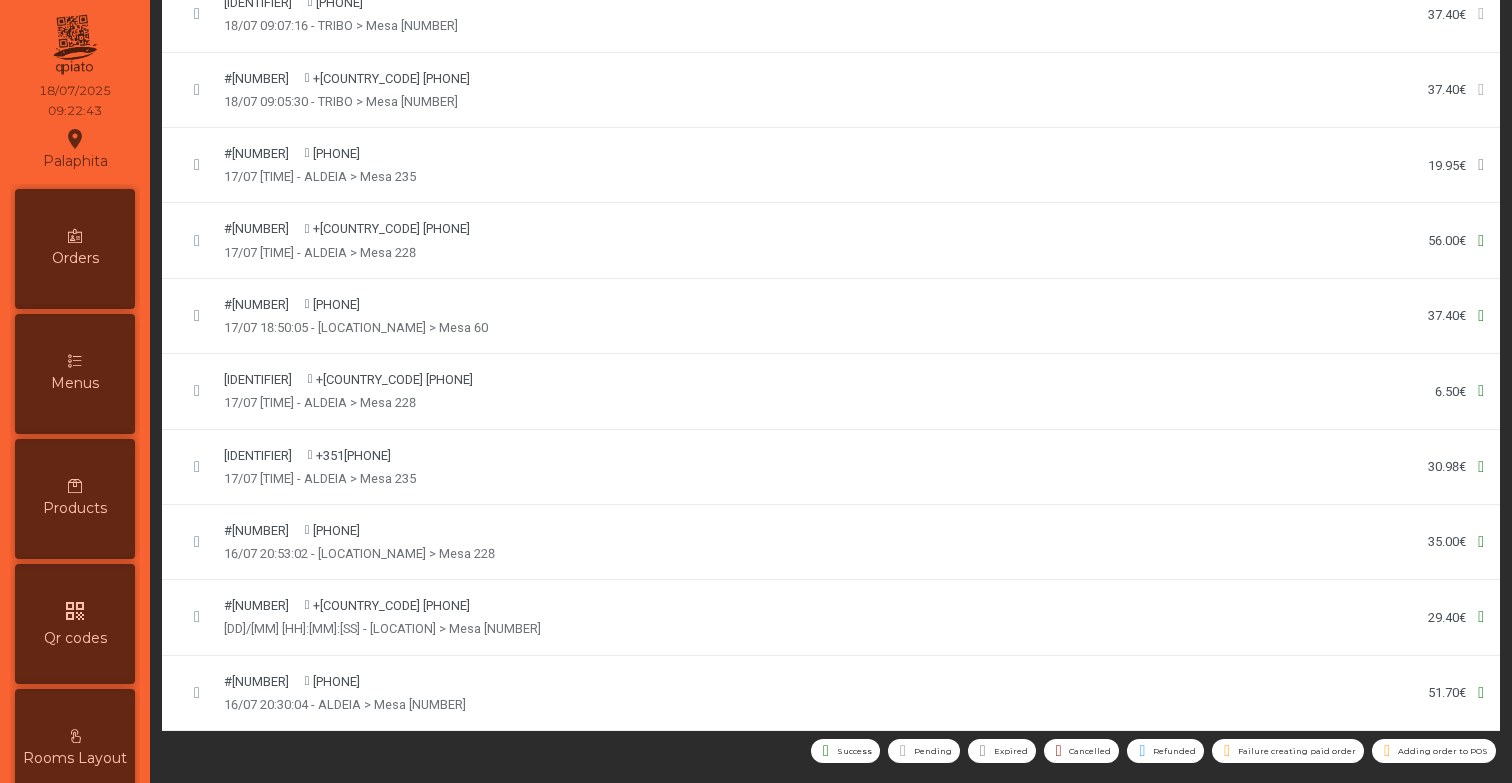 click on "#1139092098340271 +31615XXXXXXX847  17/07 21:15:20 - ALDEIA > Mesa 228  56.00€" 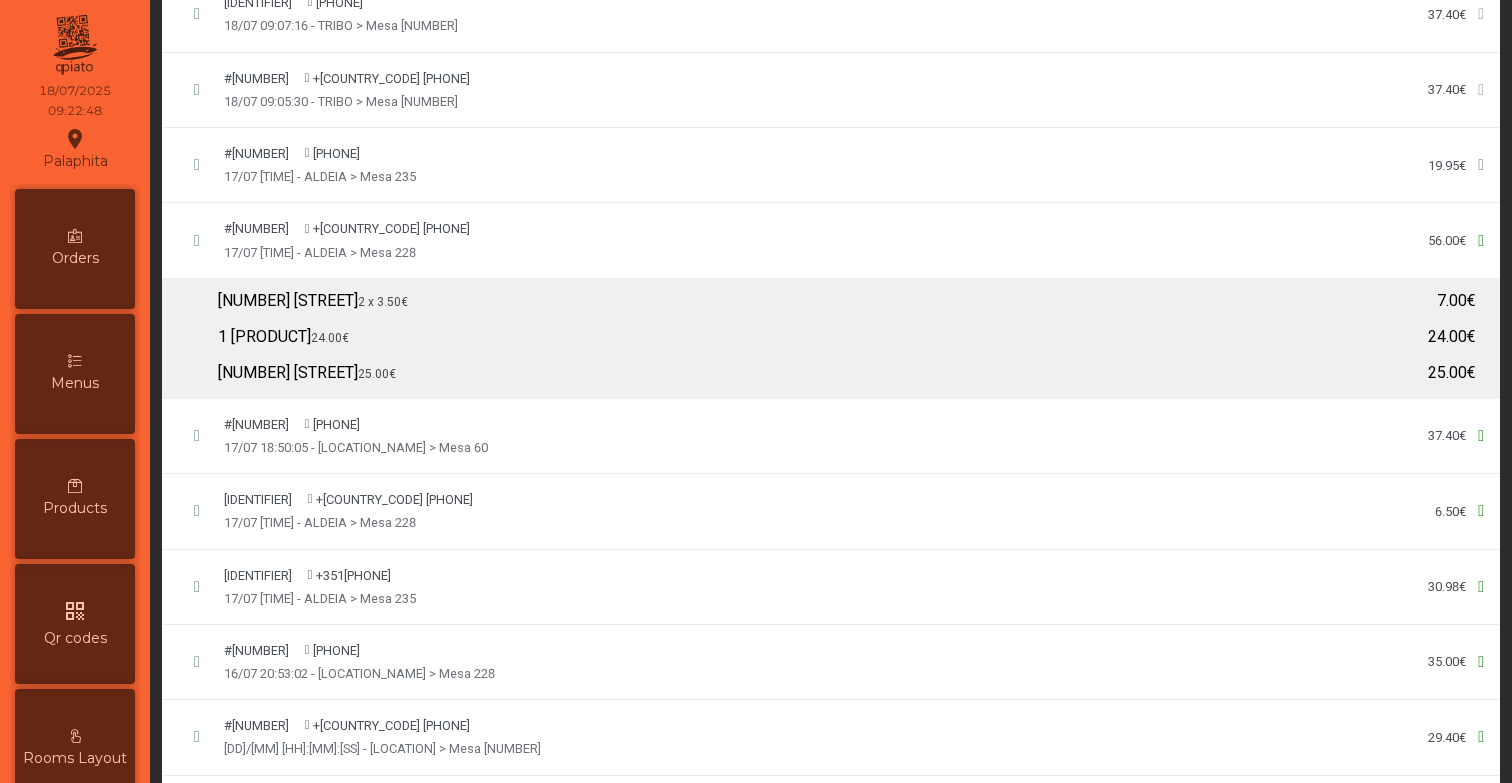 click on "[ORDER_ID] [PHONE] 17/07 18:50:05 - [LOCATION] > Mesa 60 37.40€" 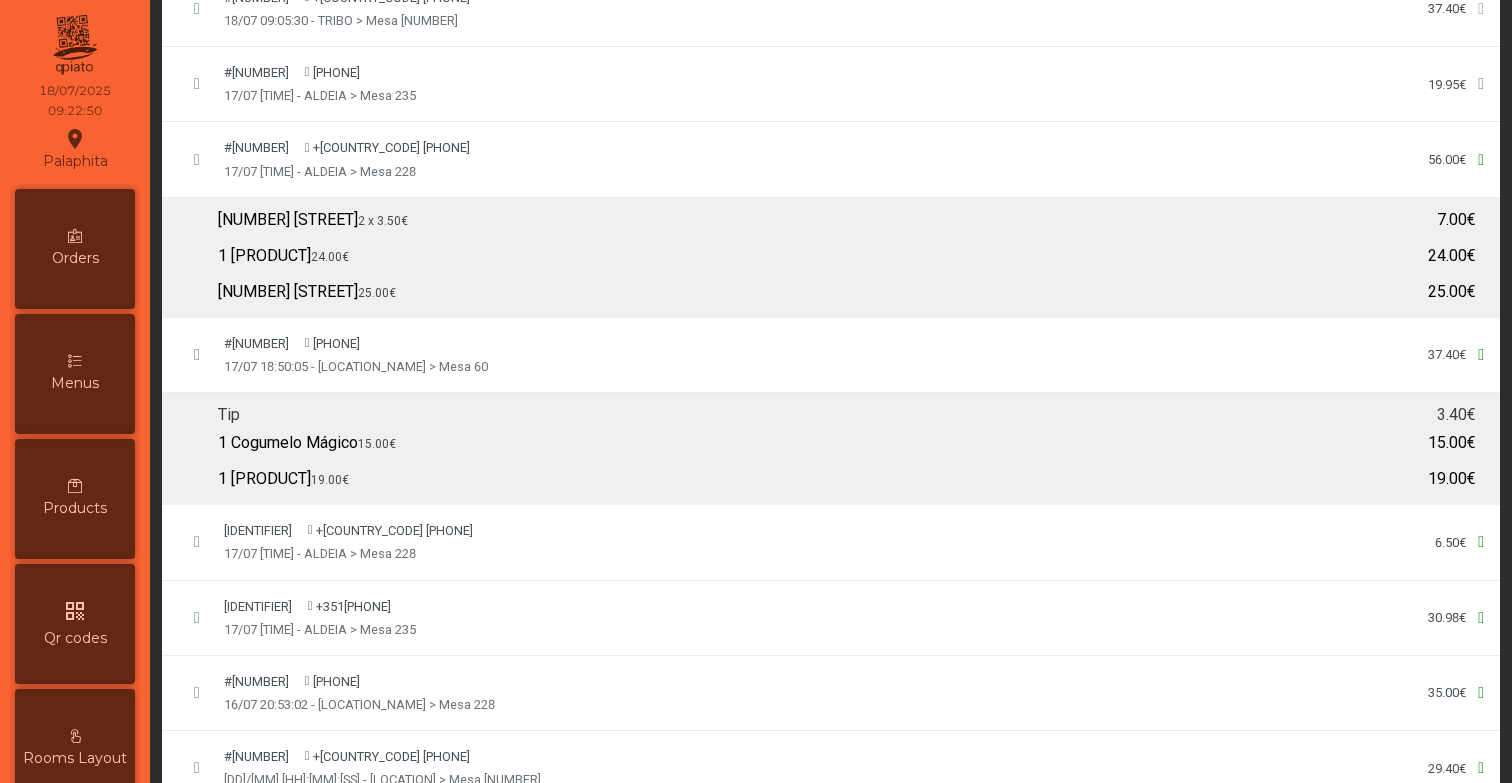 scroll, scrollTop: 282, scrollLeft: 0, axis: vertical 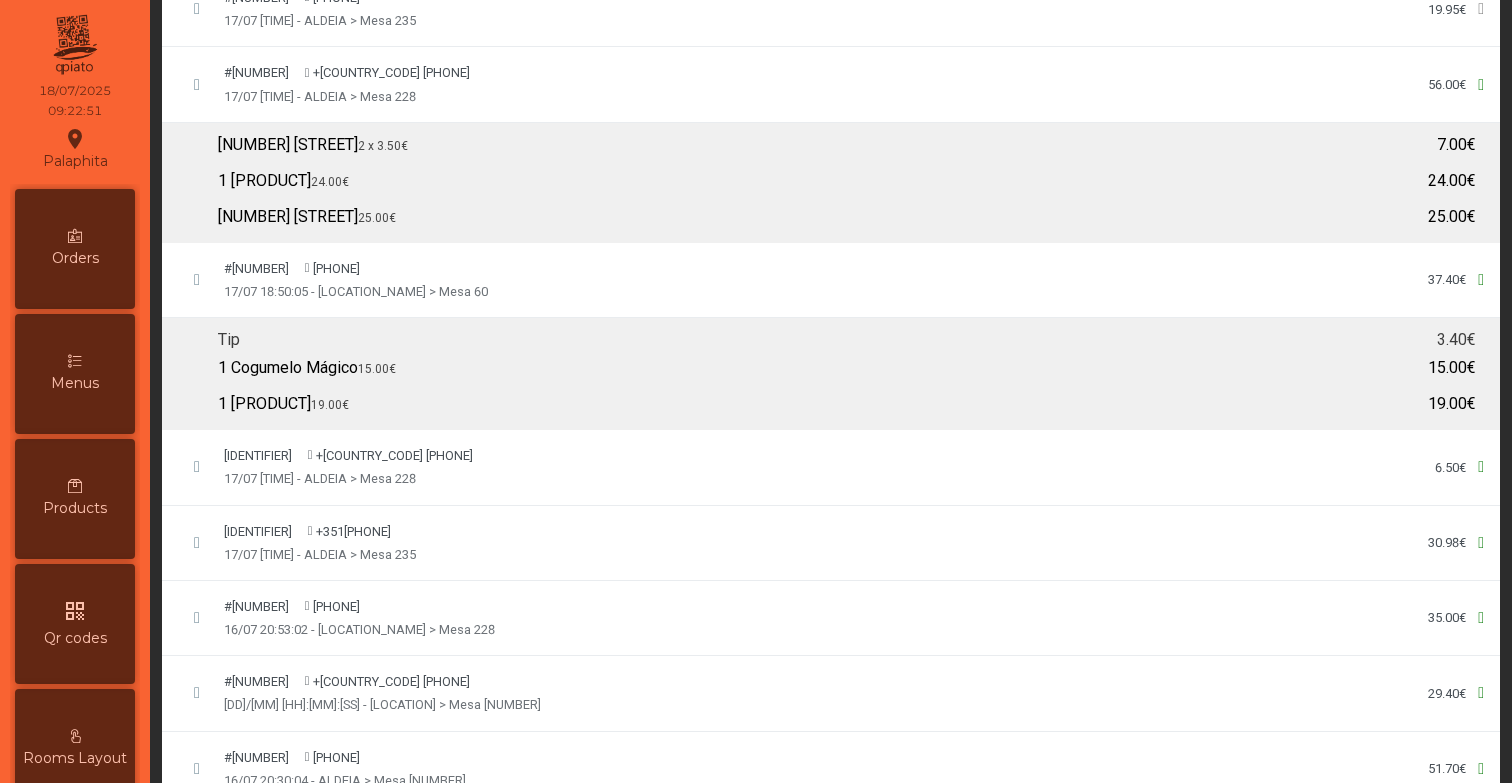 click on "#5637862646336869 +35193XXXXXXXX896  17/07 17:50:26 - ALDEIA > Mesa 228  6.50€" 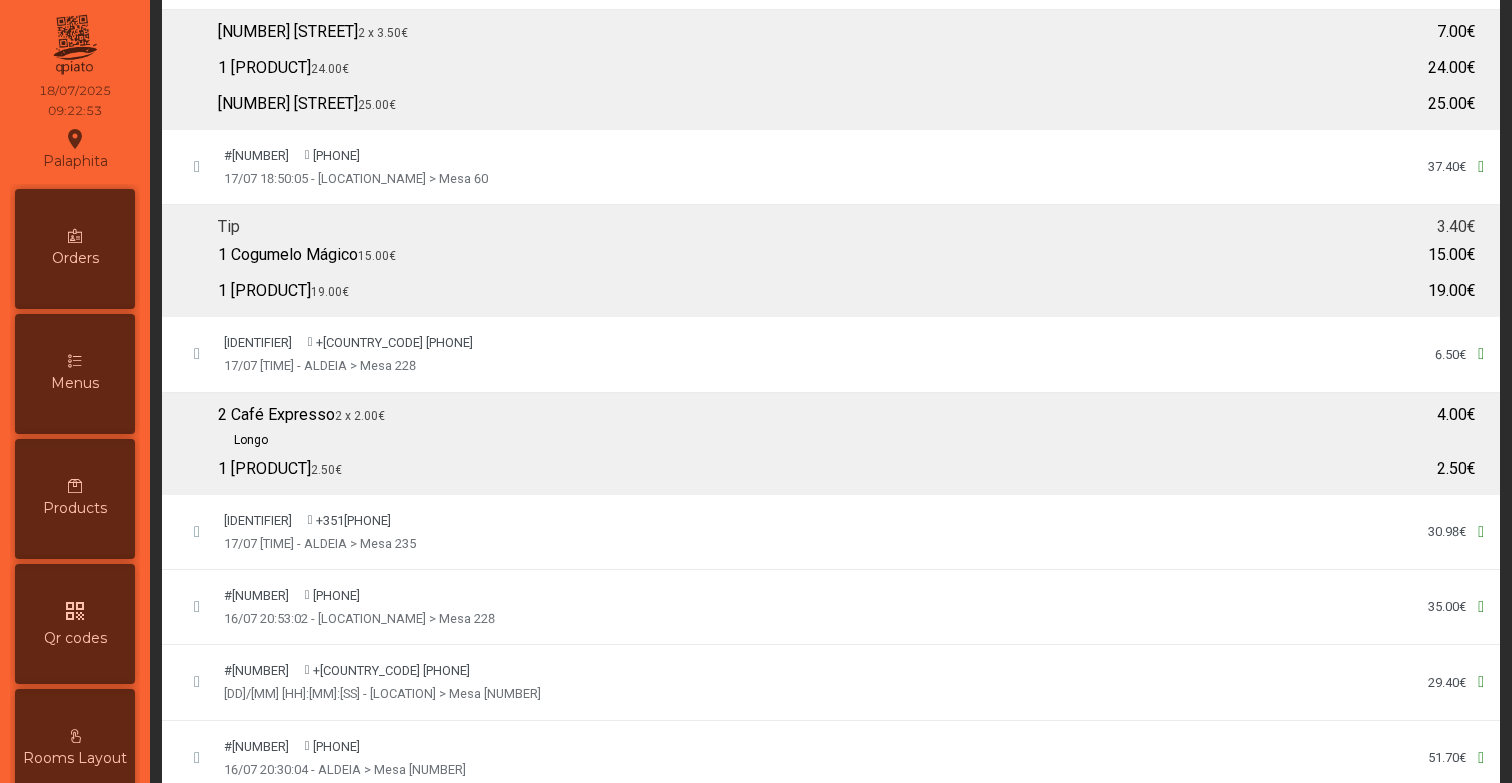 scroll, scrollTop: 420, scrollLeft: 0, axis: vertical 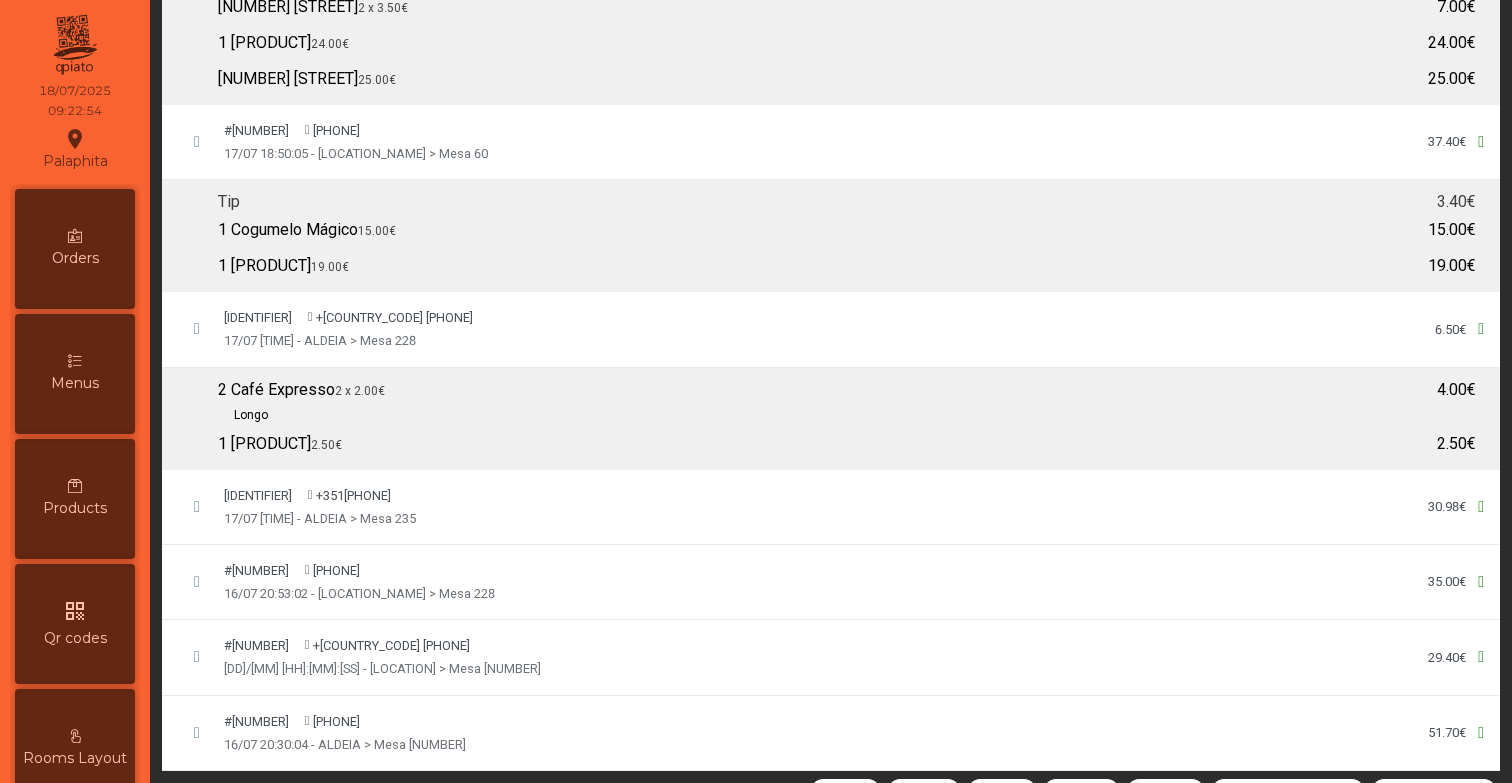 click on "#1335830597019967 +35191XXXXXXXX208  17/07 12:11:45 - ALDEIA > Mesa 235  30.98€" 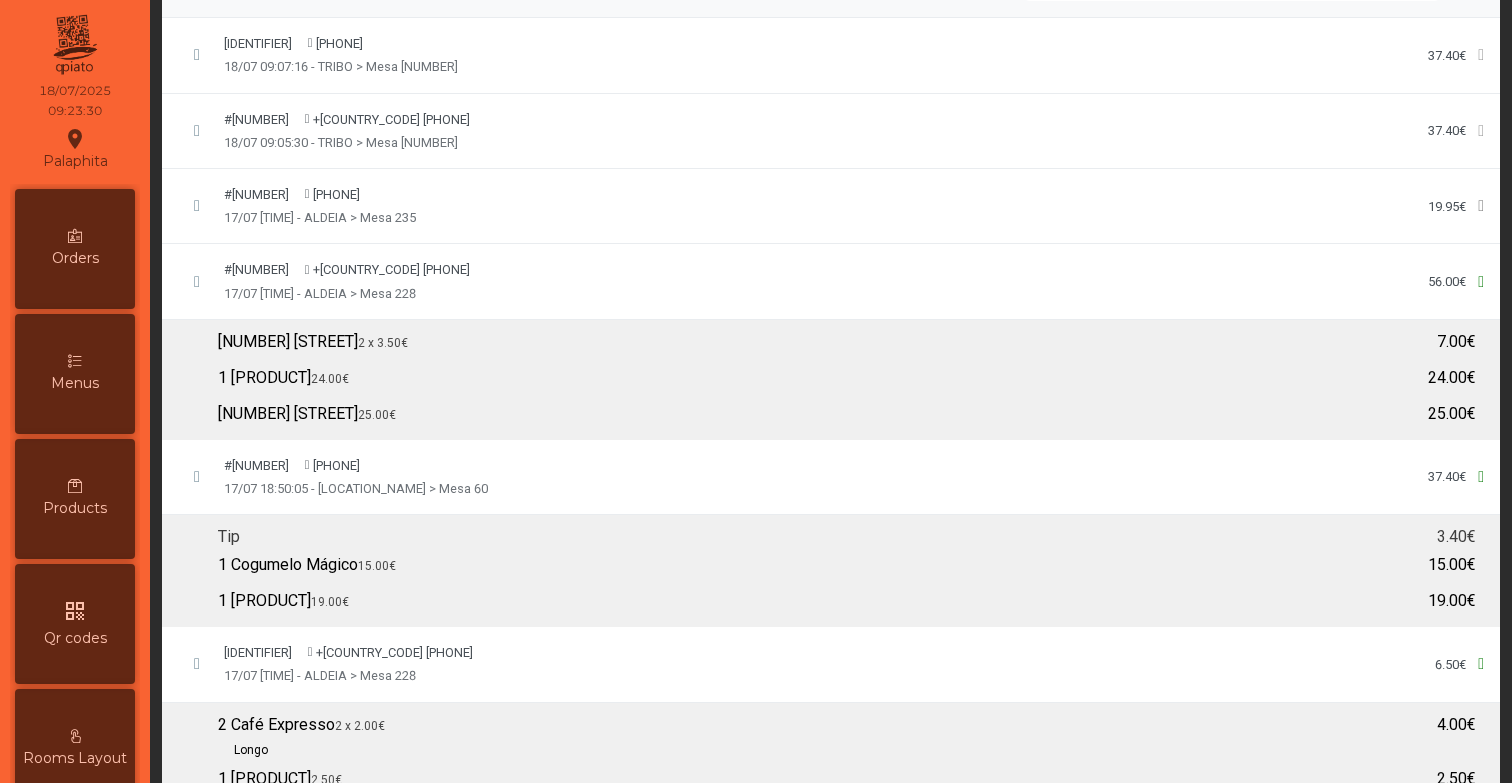 scroll, scrollTop: 84, scrollLeft: 0, axis: vertical 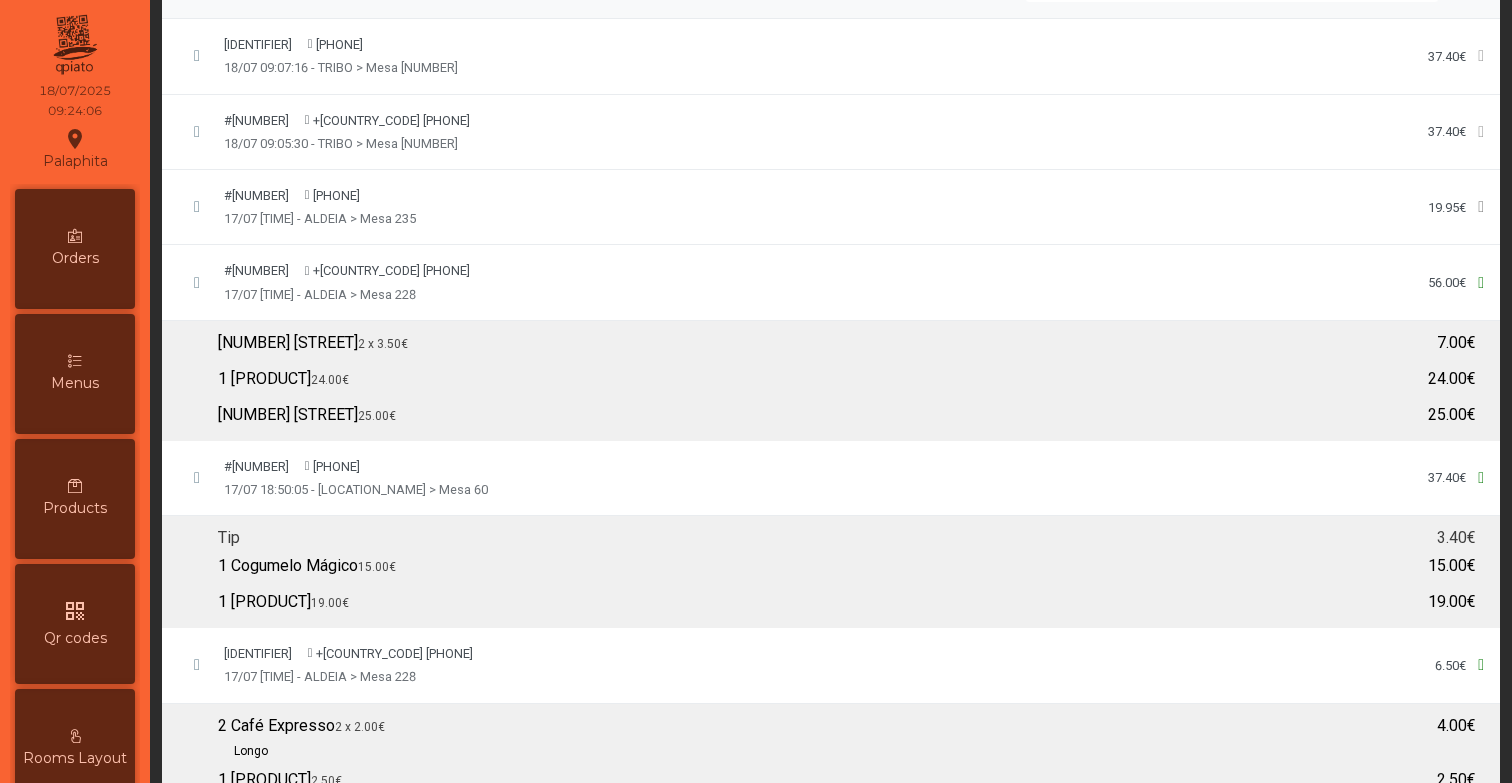 click on "[ORDER_ID] [PHONE] 17/07 18:50:05 - [LOCATION] > Mesa 60 37.40€" 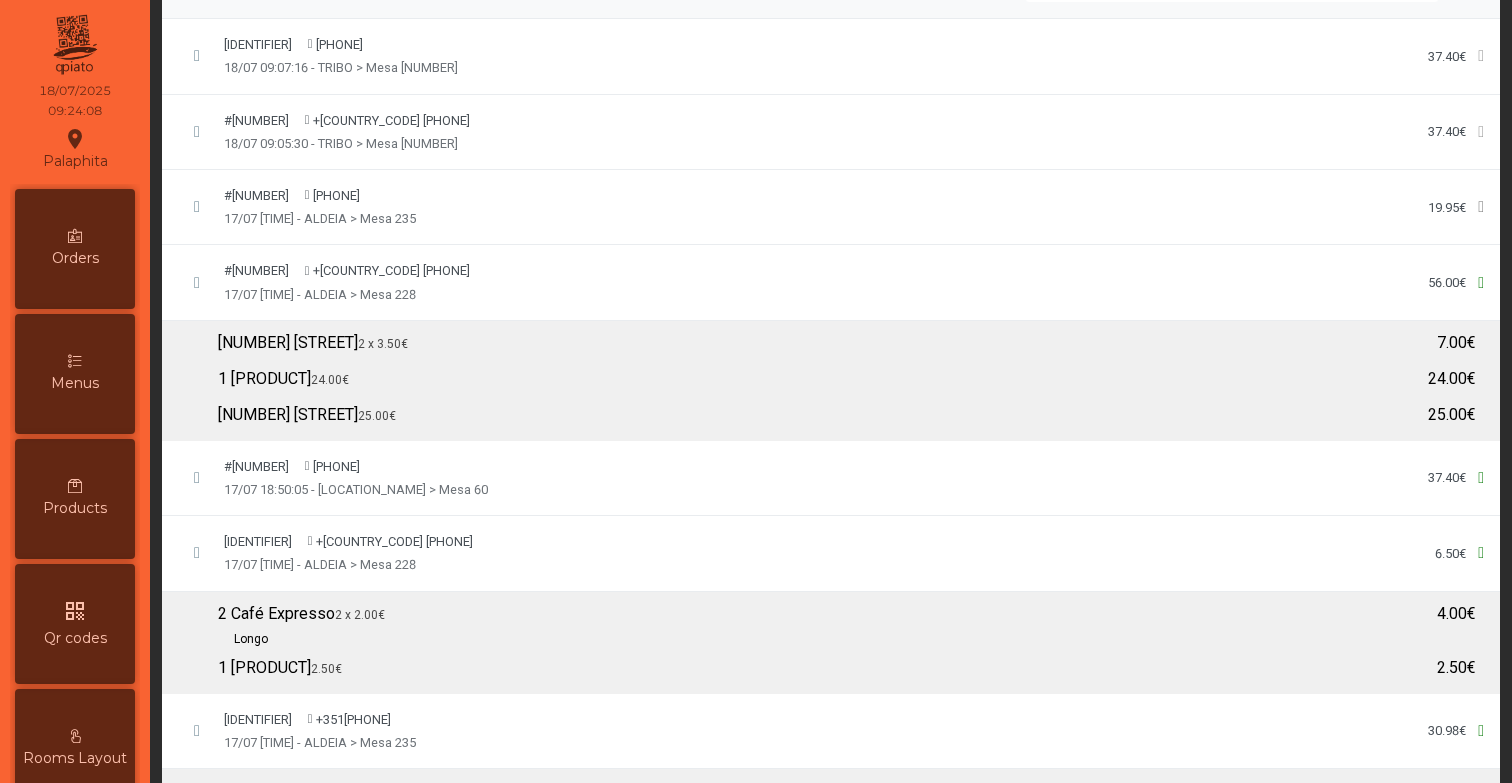 click on "[ORDER_ID] [PHONE] 17/07 18:50:05 - [LOCATION] > Mesa 60 37.40€" 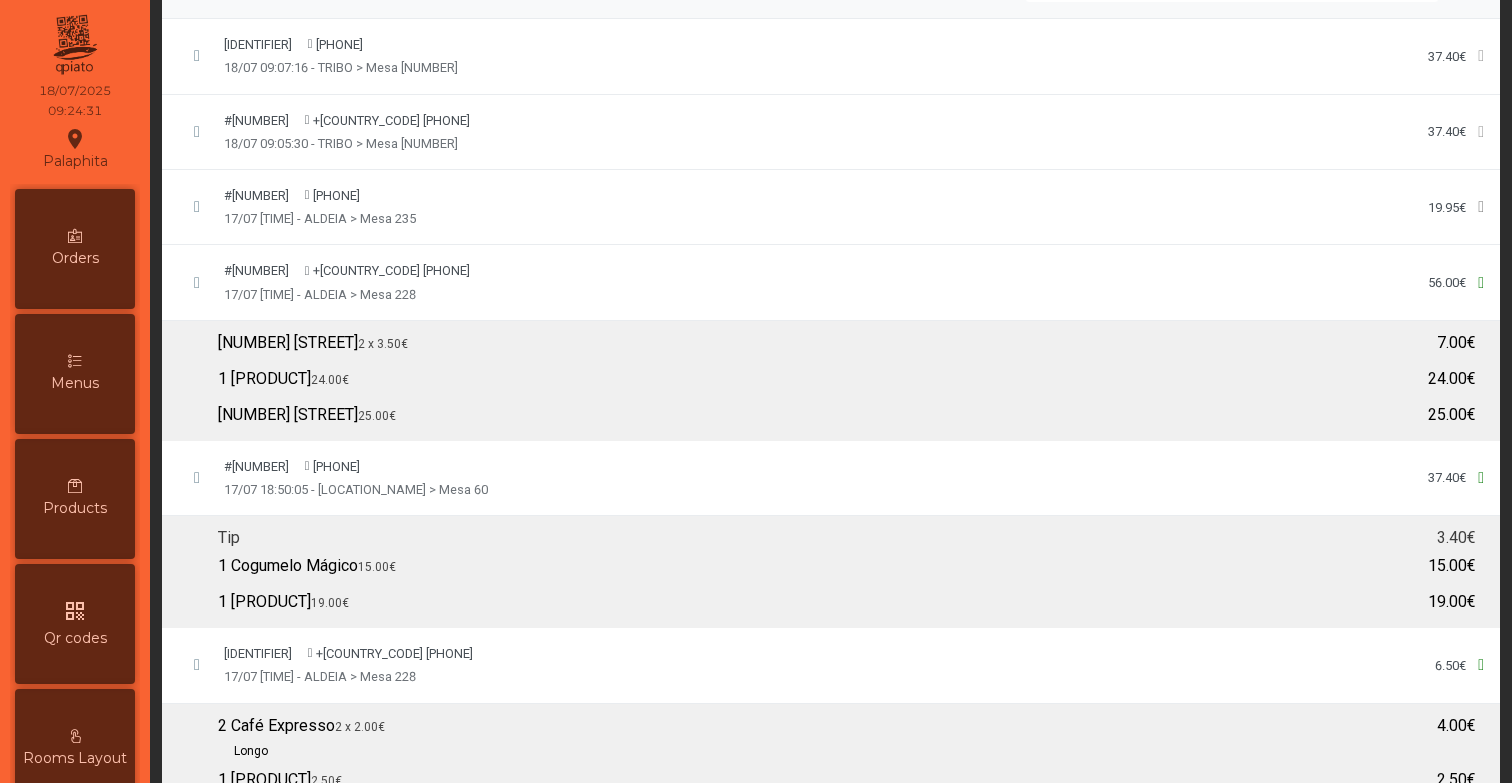 click on "2 Chá da Horta   2 x  3.50€" 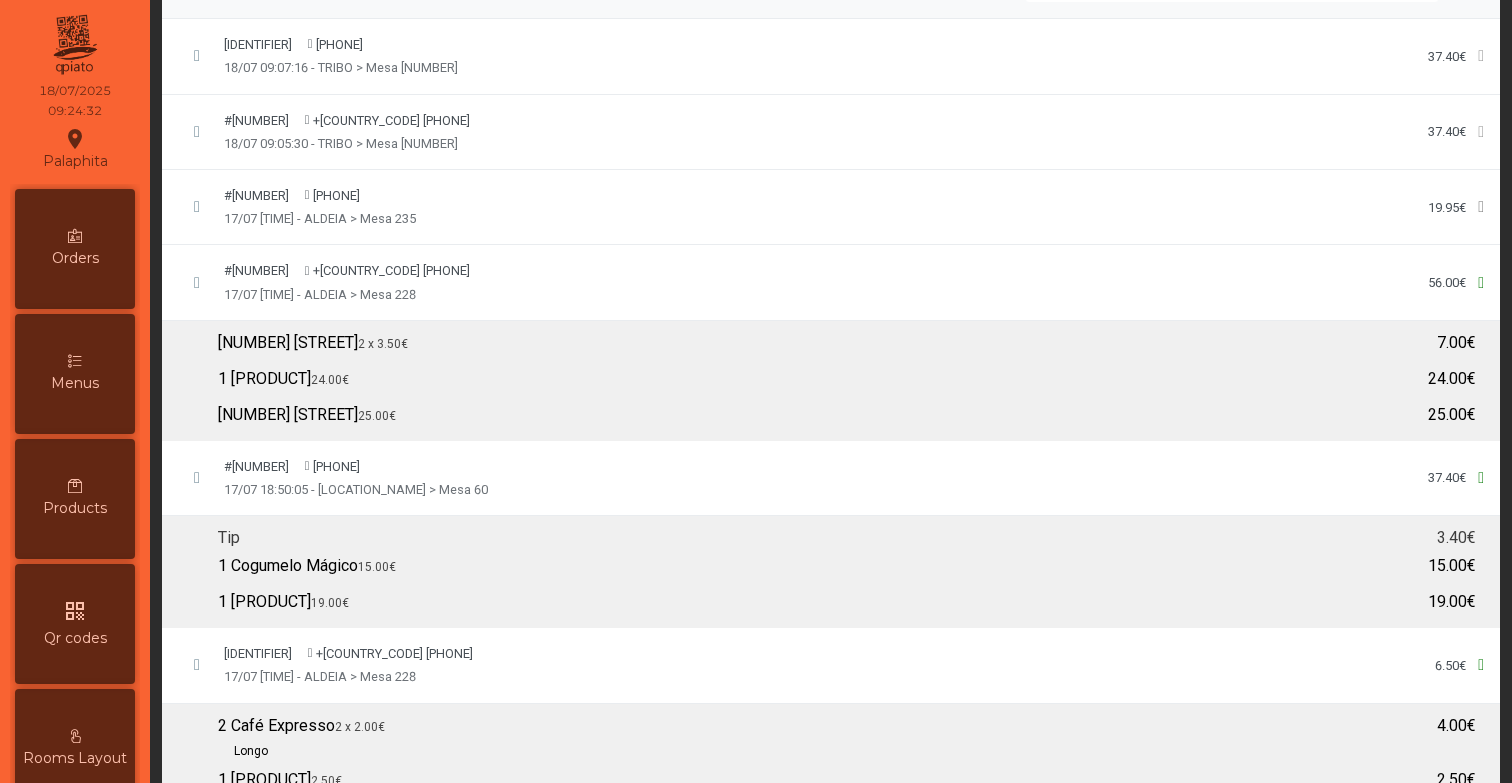 click on "#1139092098340271 +31615XXXXXXX847  17/07 21:15:20 - ALDEIA > Mesa 228  56.00€" 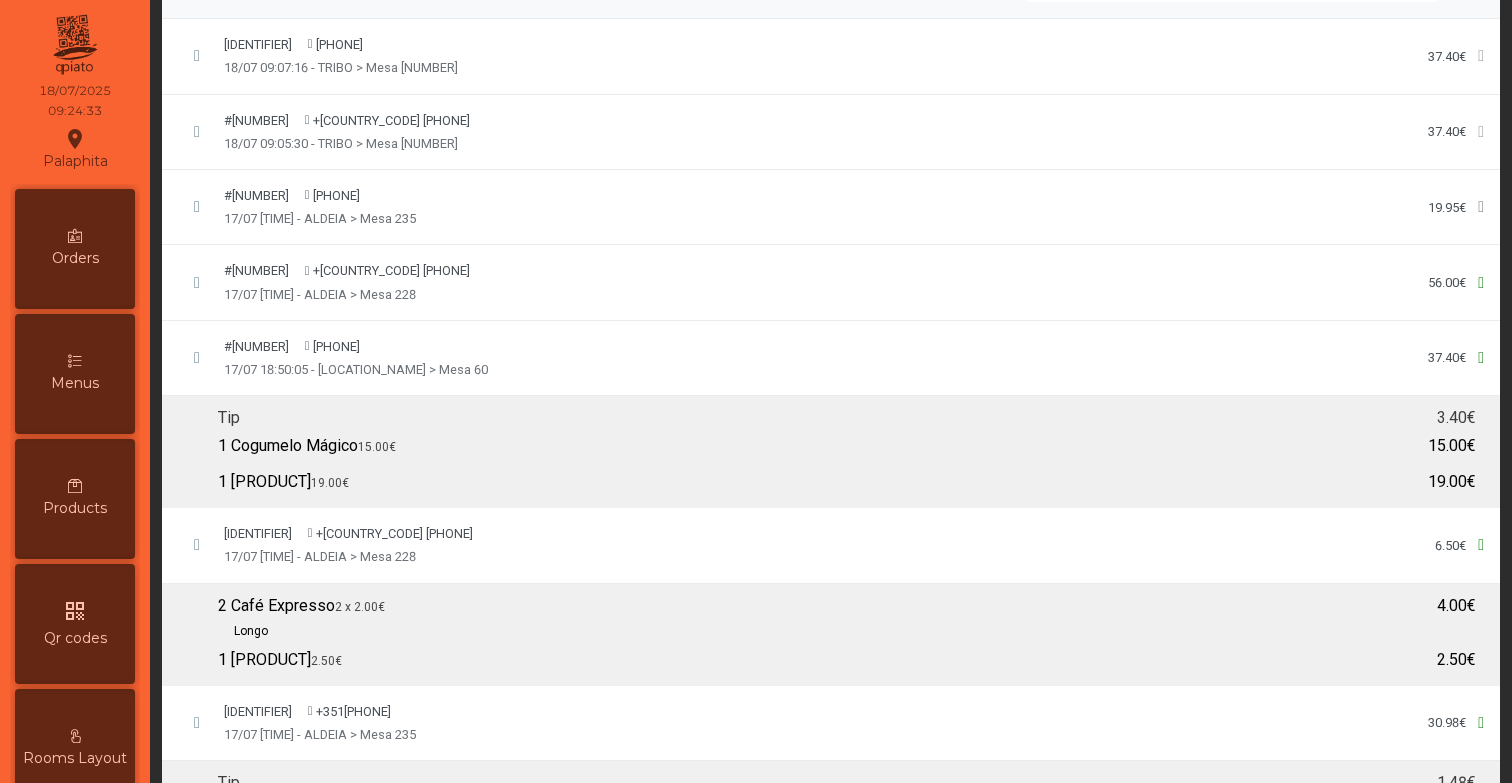 click on "[ORDER_ID] [PHONE] 17/07 18:50:05 - [LOCATION] > Mesa 60 37.40€" 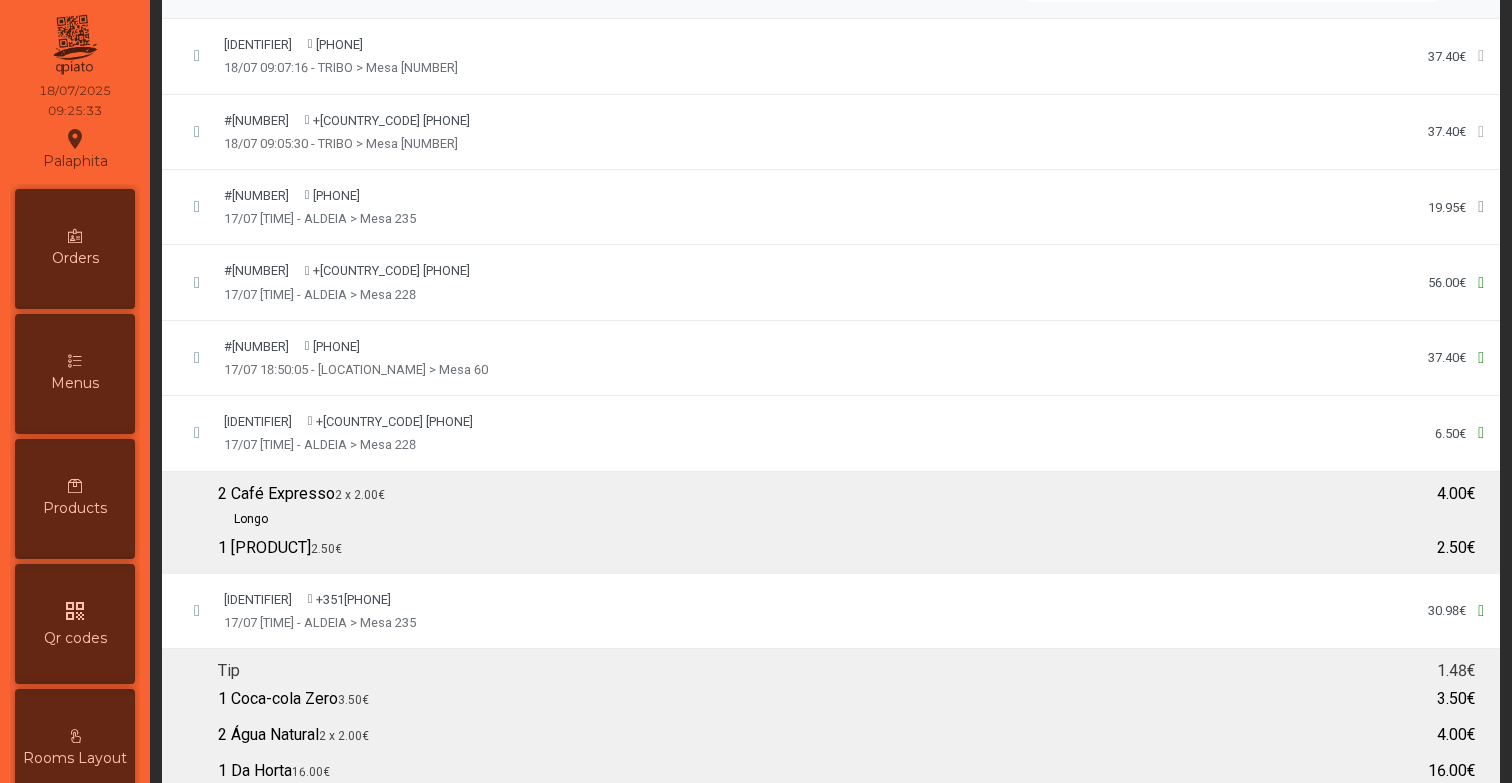 click on "#5637862646336869 +35193XXXXXXXX896  17/07 17:50:26 - ALDEIA > Mesa 228  6.50€" 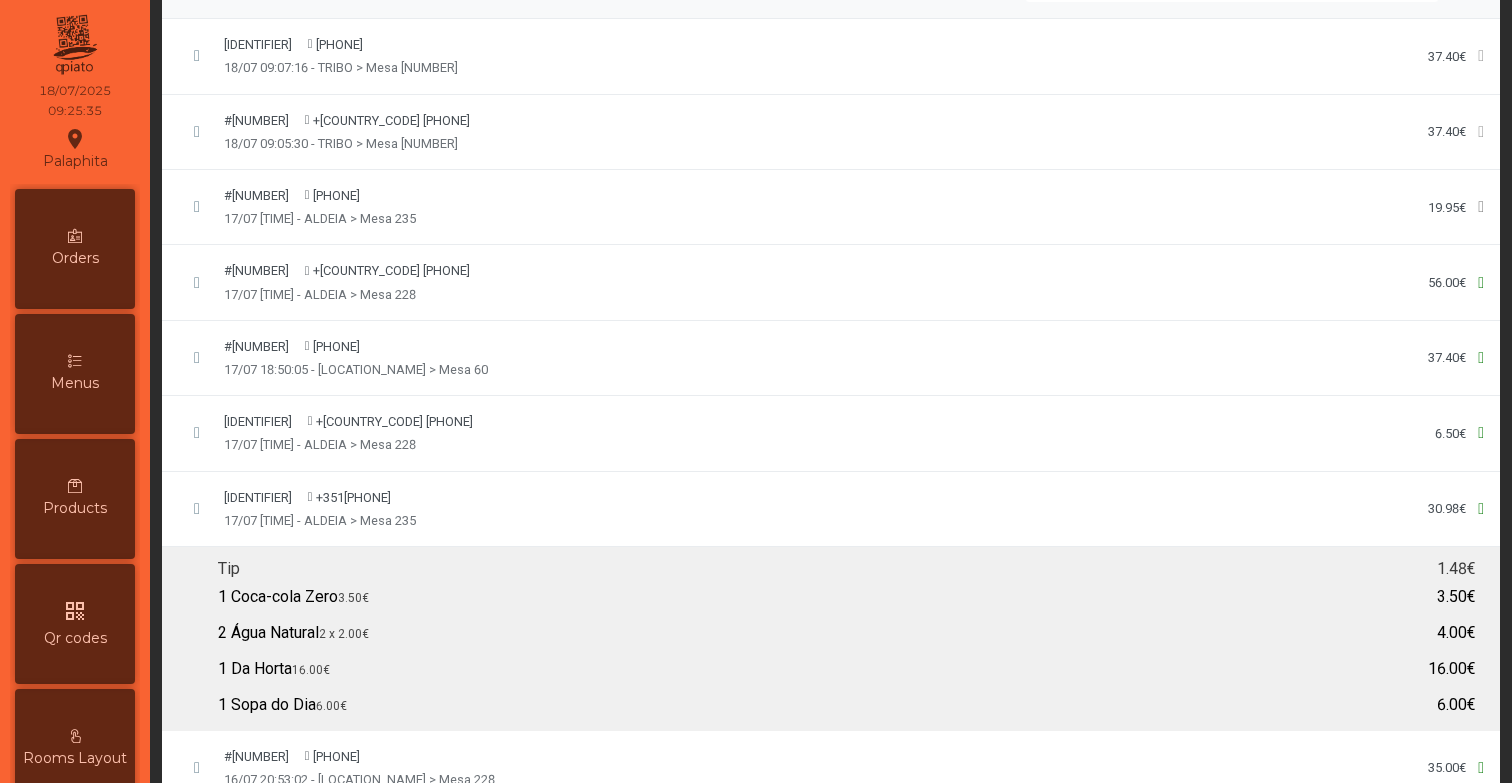 click on "#5637862646336869 +35193XXXXXXXX896  17/07 17:50:26 - ALDEIA > Mesa 228  6.50€" 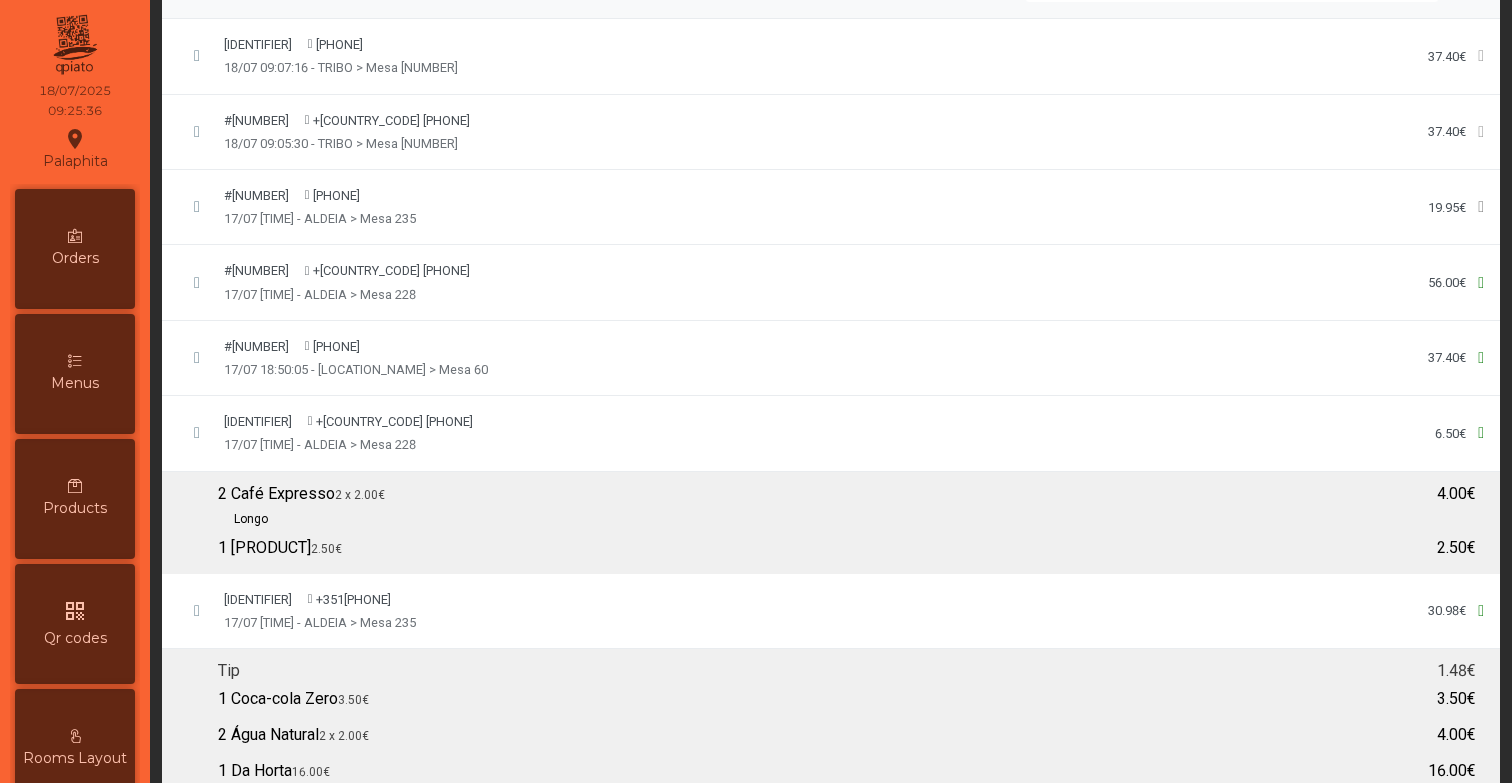 click on "[ORDER_ID] [PHONE] 17/07 18:50:05 - [LOCATION] > Mesa 60 37.40€" 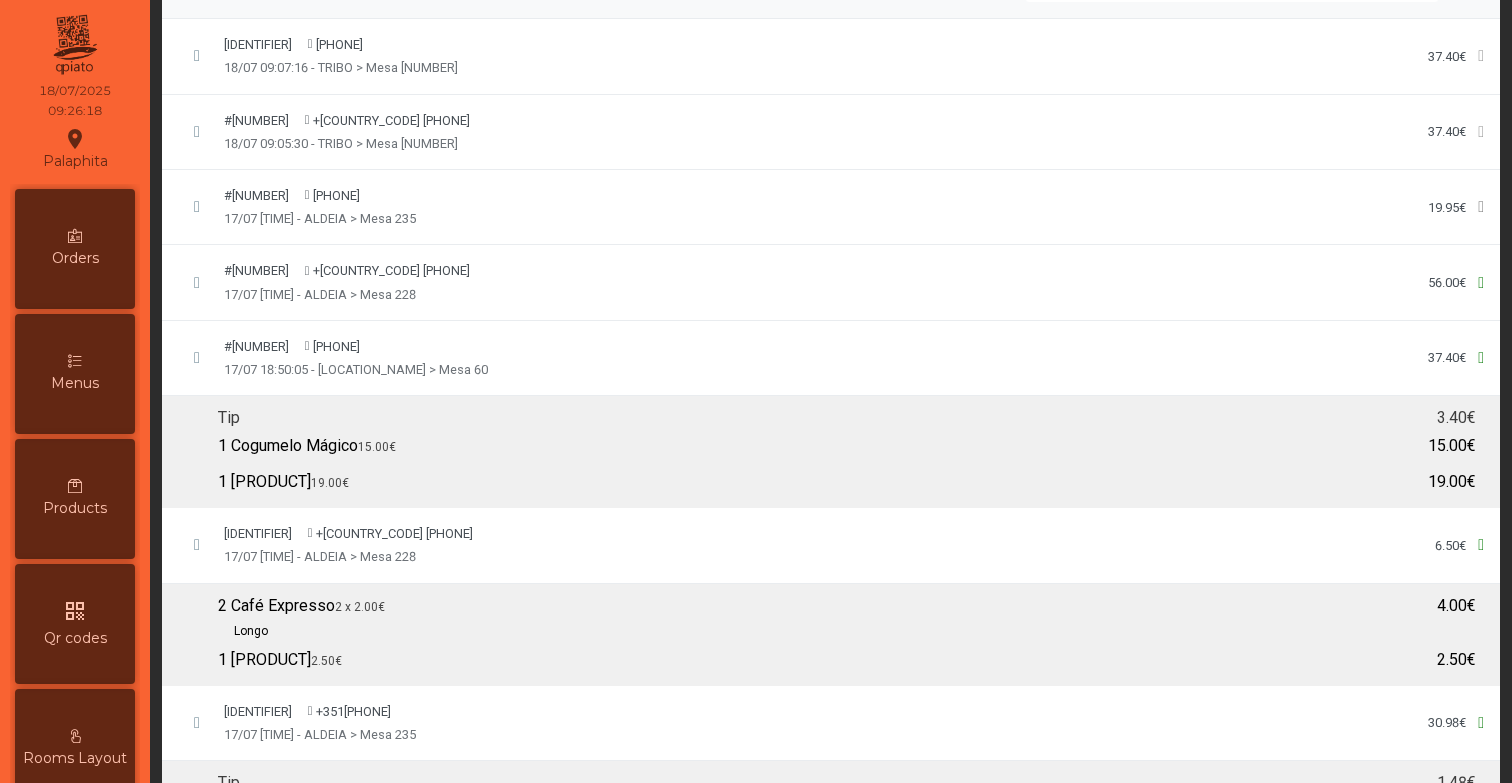 click on "[ORDER_ID] [PHONE] 17/07 18:50:05 - [LOCATION] > Mesa 60 37.40€" 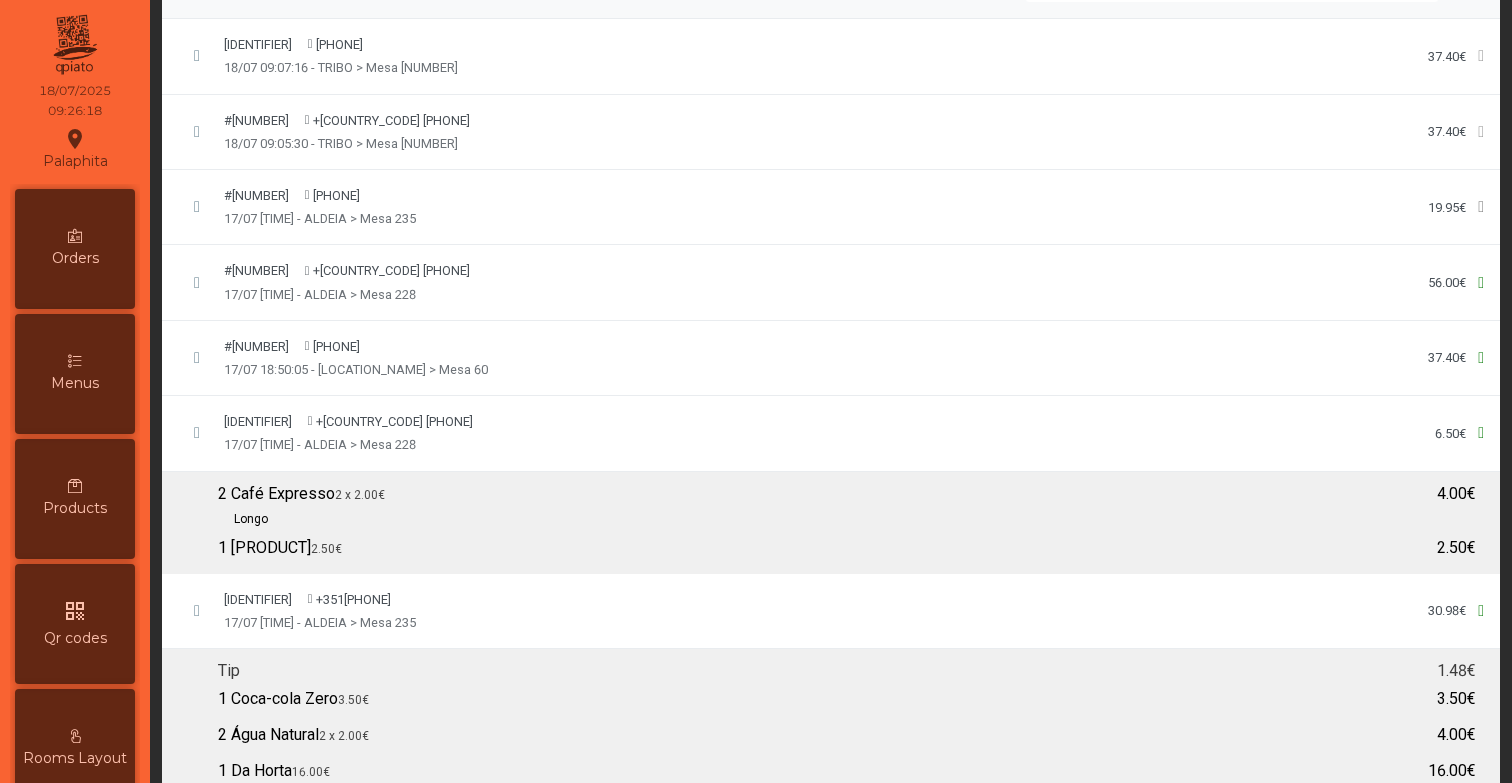 click on "#5637862646336869 +35193XXXXXXXX896  17/07 17:50:26 - ALDEIA > Mesa 228  6.50€" 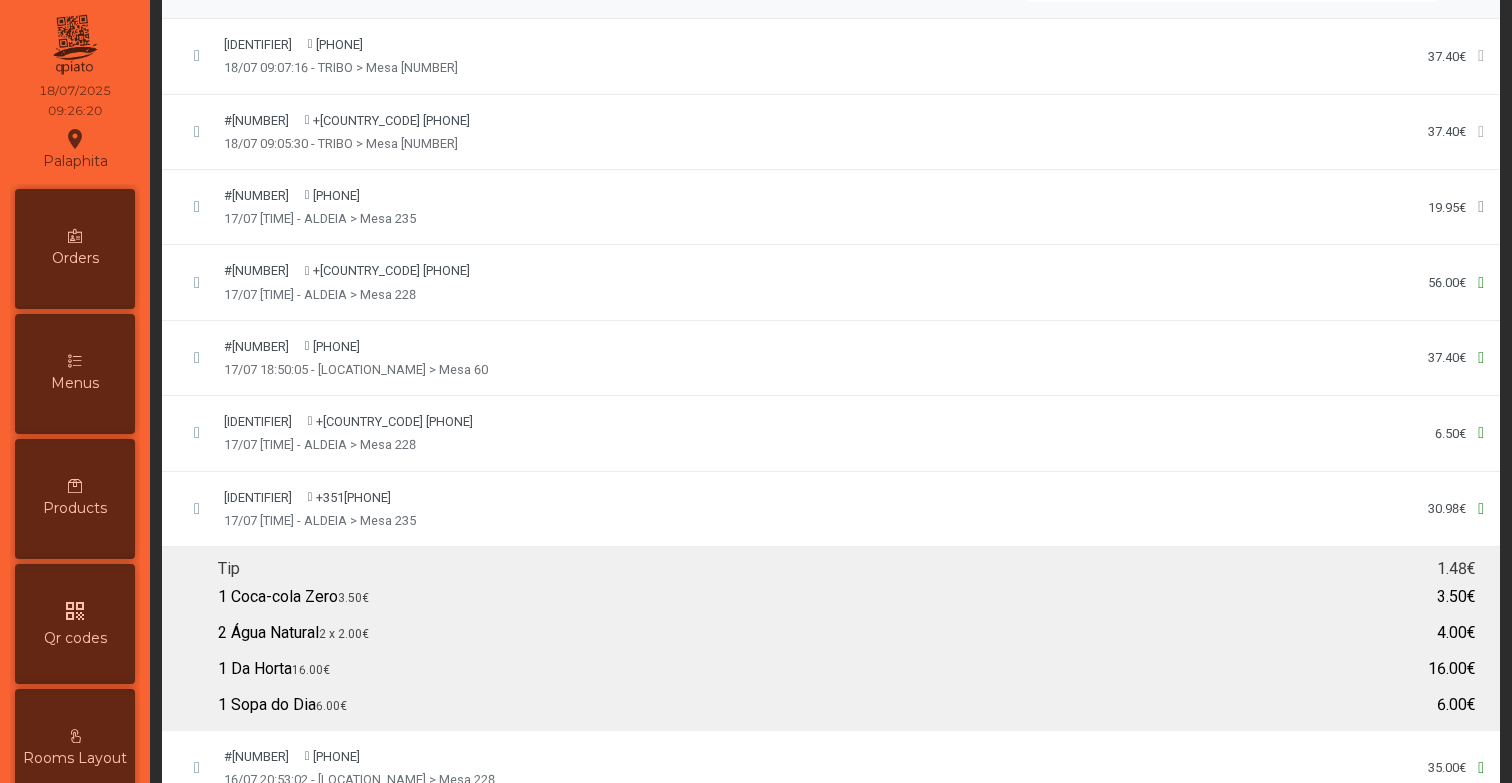 click on "#1335830597019967 +35191XXXXXXXX208  17/07 12:11:45 - ALDEIA > Mesa 235  30.98€" 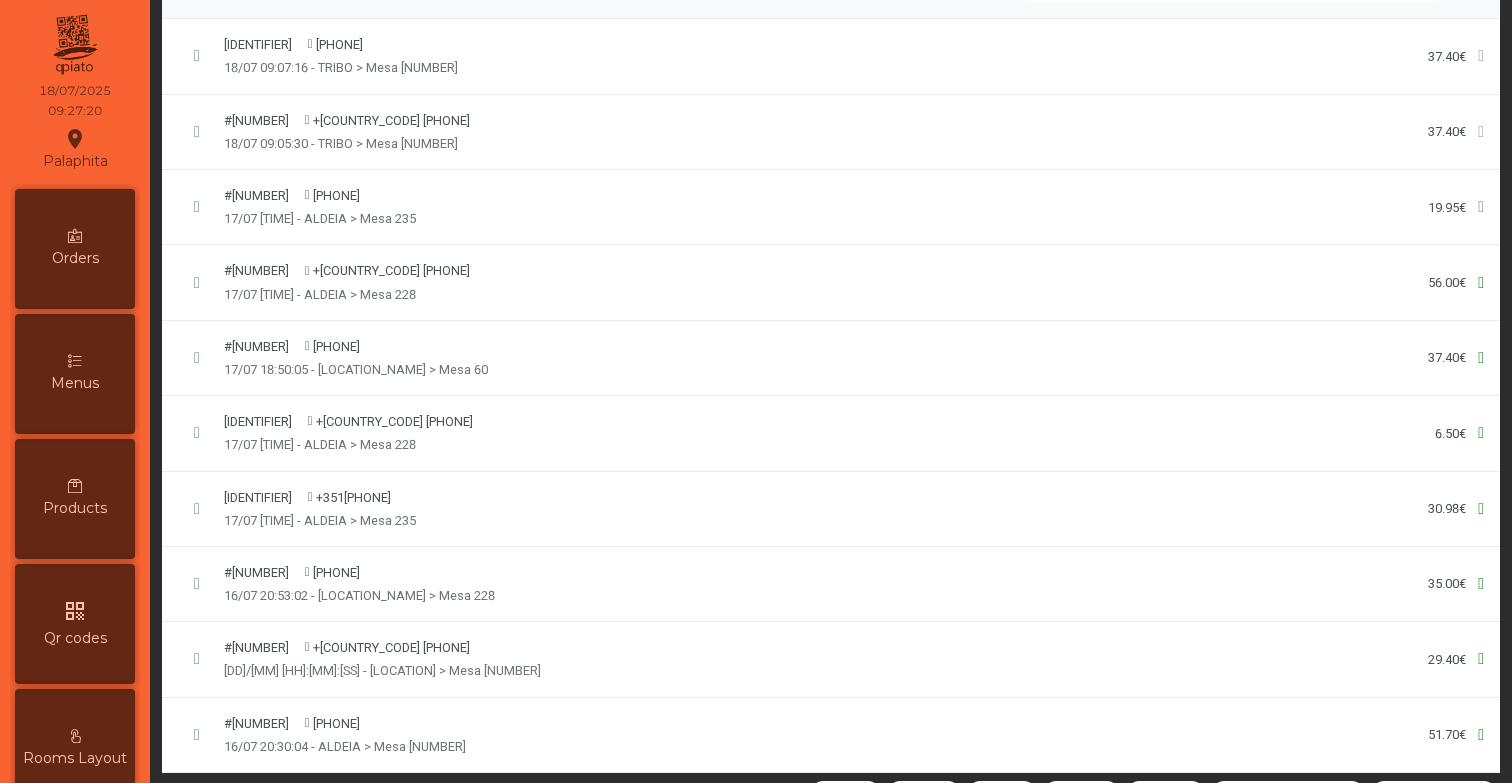 scroll, scrollTop: 0, scrollLeft: 0, axis: both 